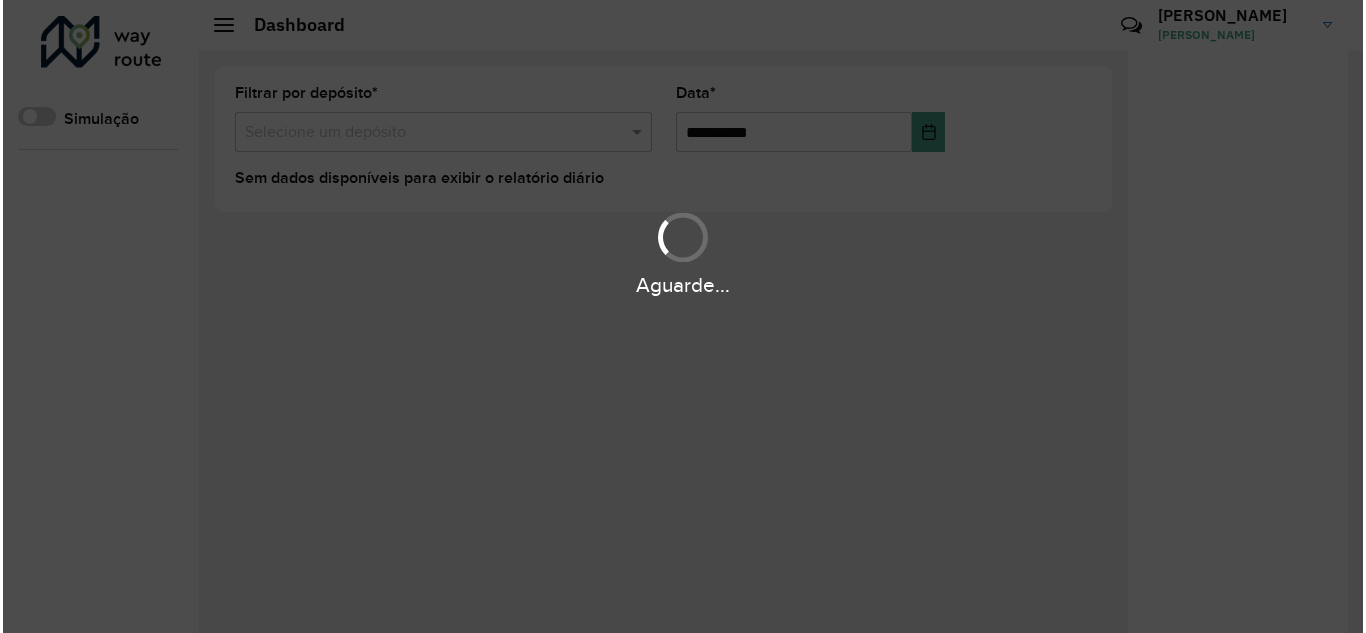 scroll, scrollTop: 0, scrollLeft: 0, axis: both 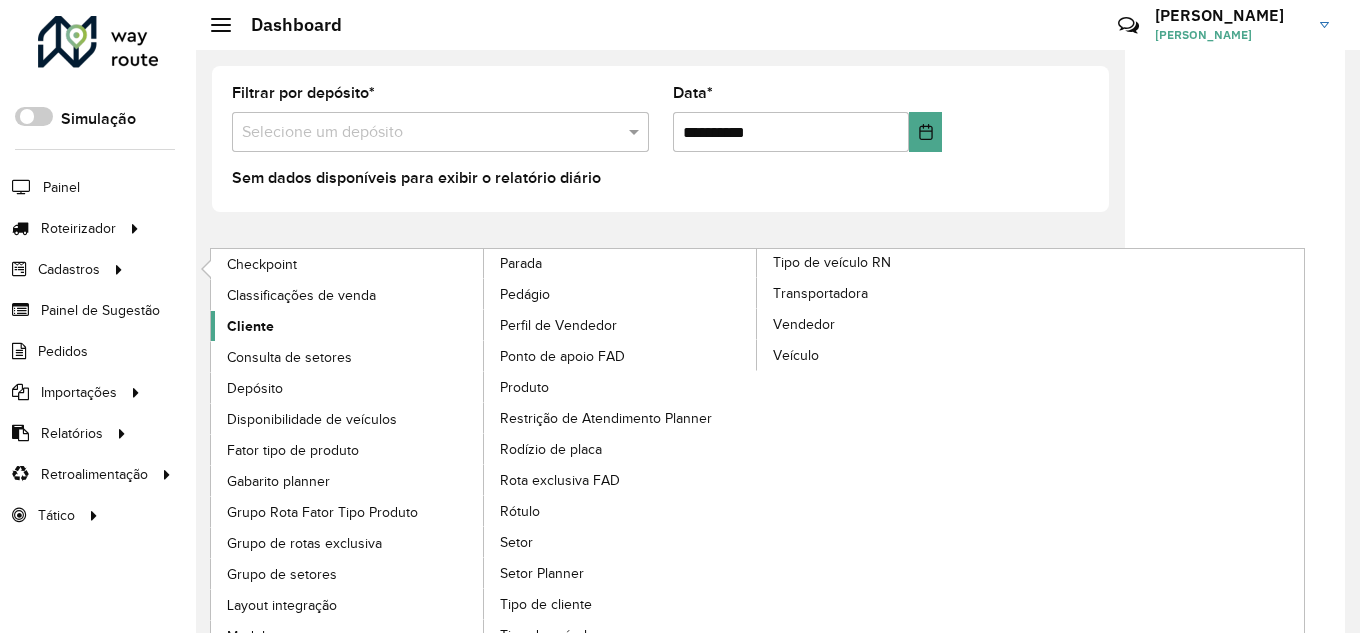 click on "Cliente" 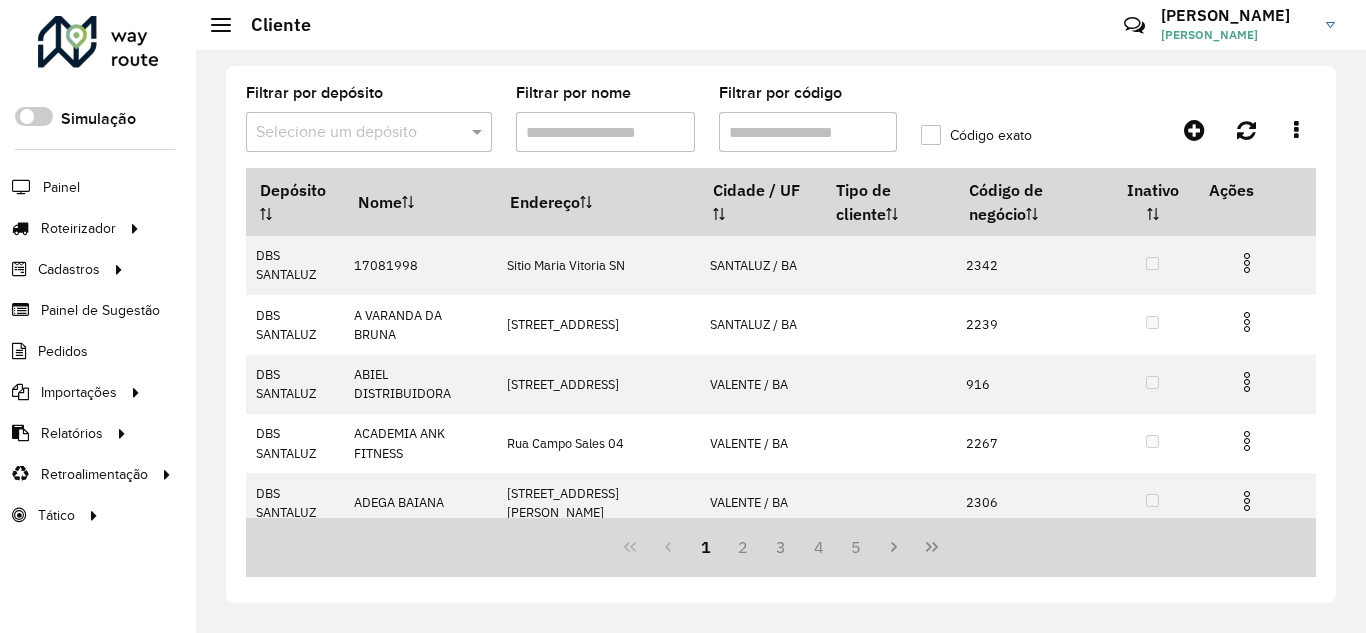 click on "Filtrar por código" at bounding box center (808, 132) 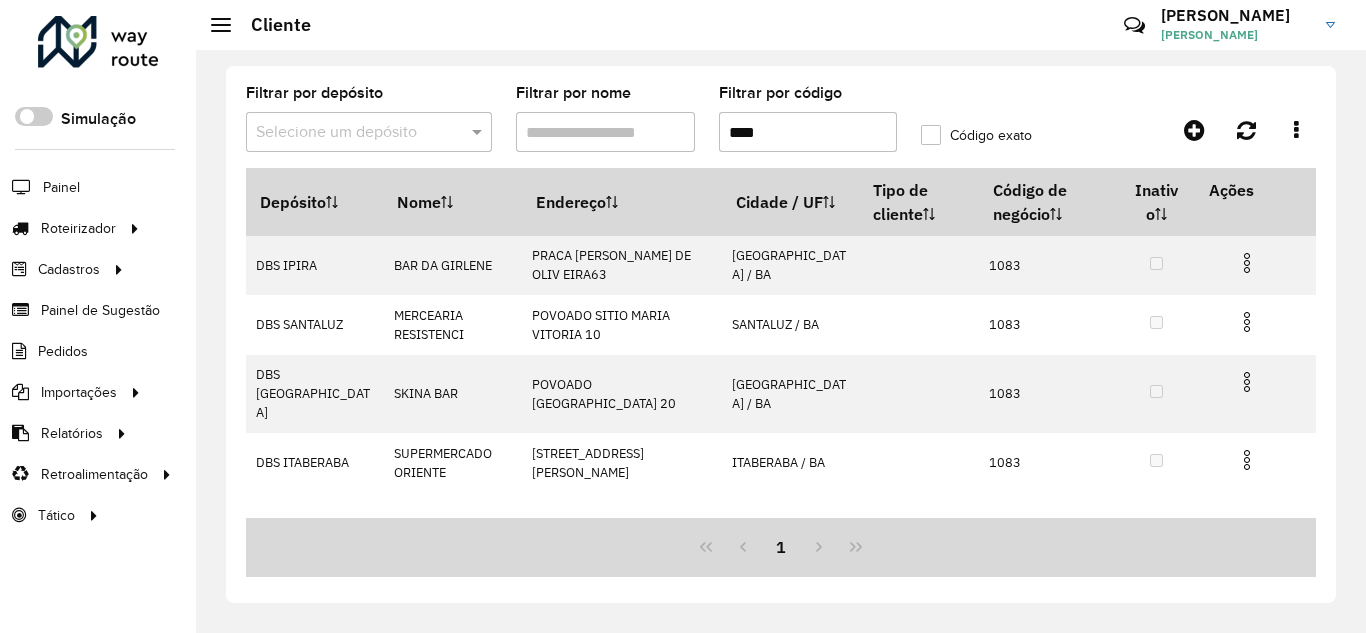 type on "****" 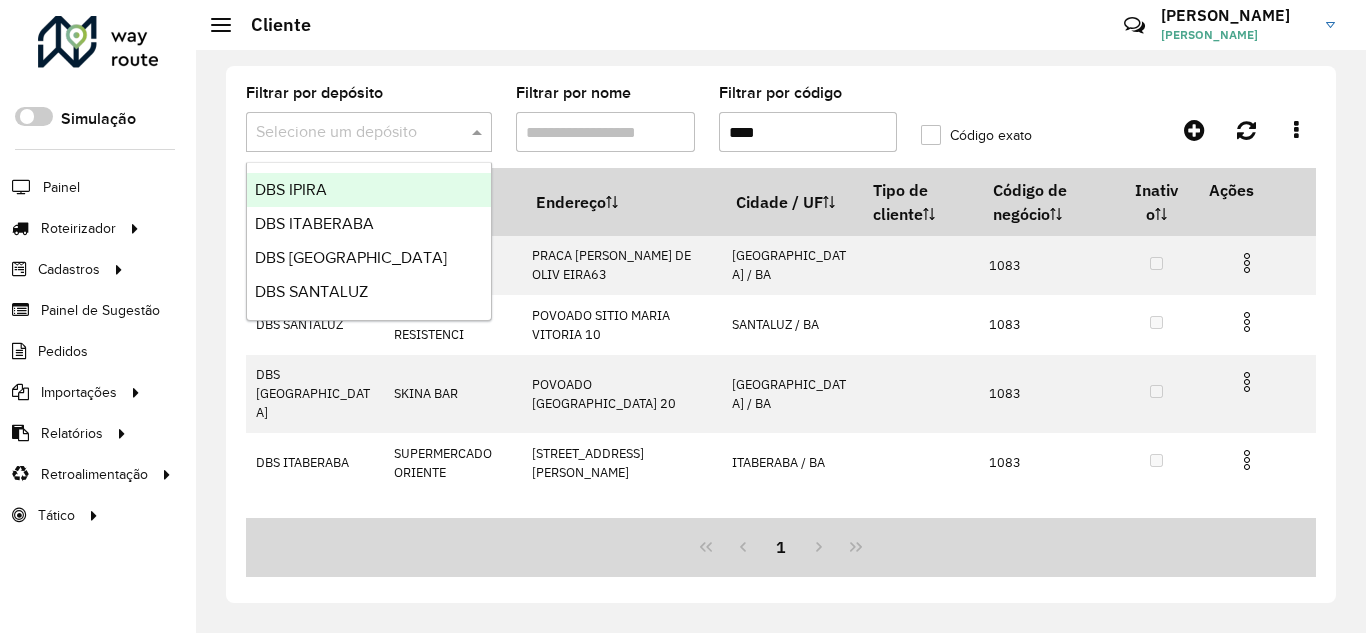 click at bounding box center (349, 133) 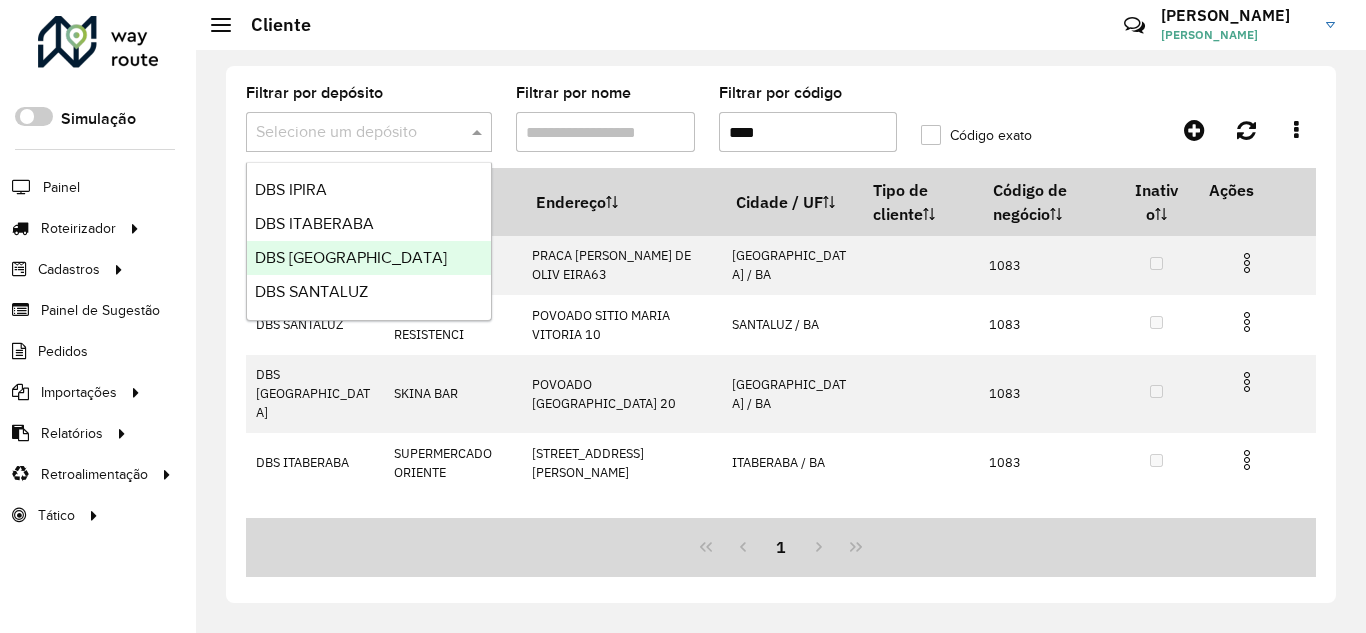 click on "DBS [GEOGRAPHIC_DATA]" at bounding box center (351, 257) 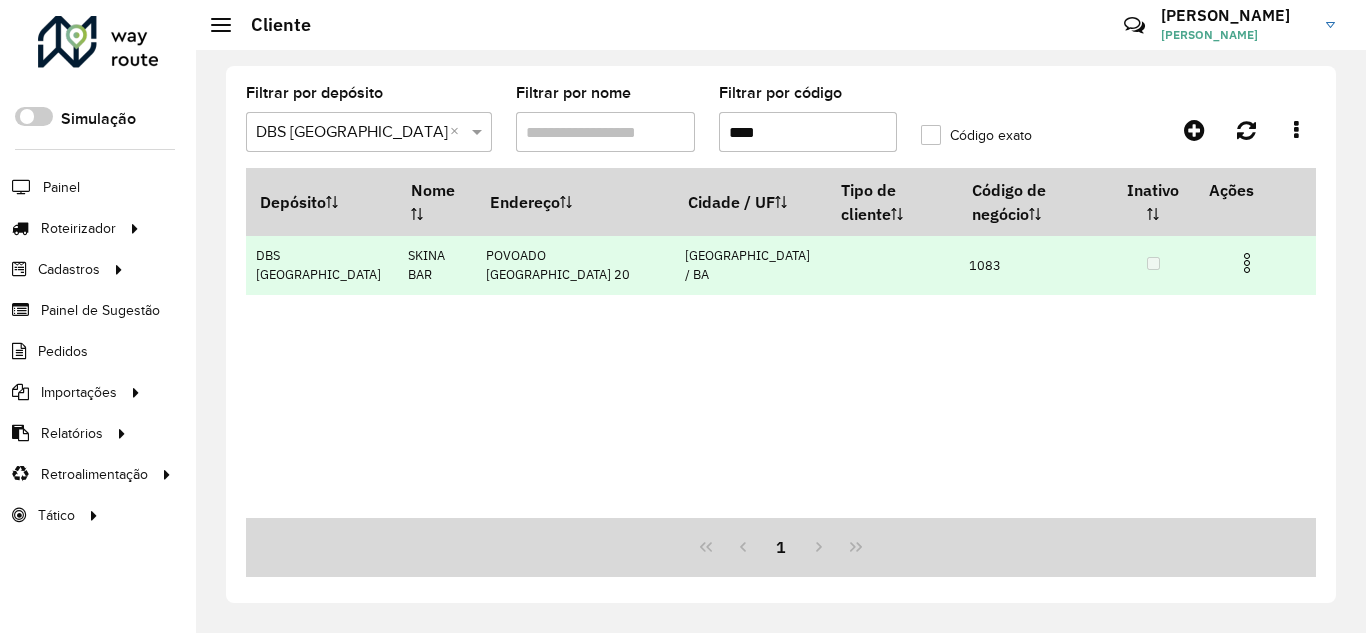 click at bounding box center (1247, 263) 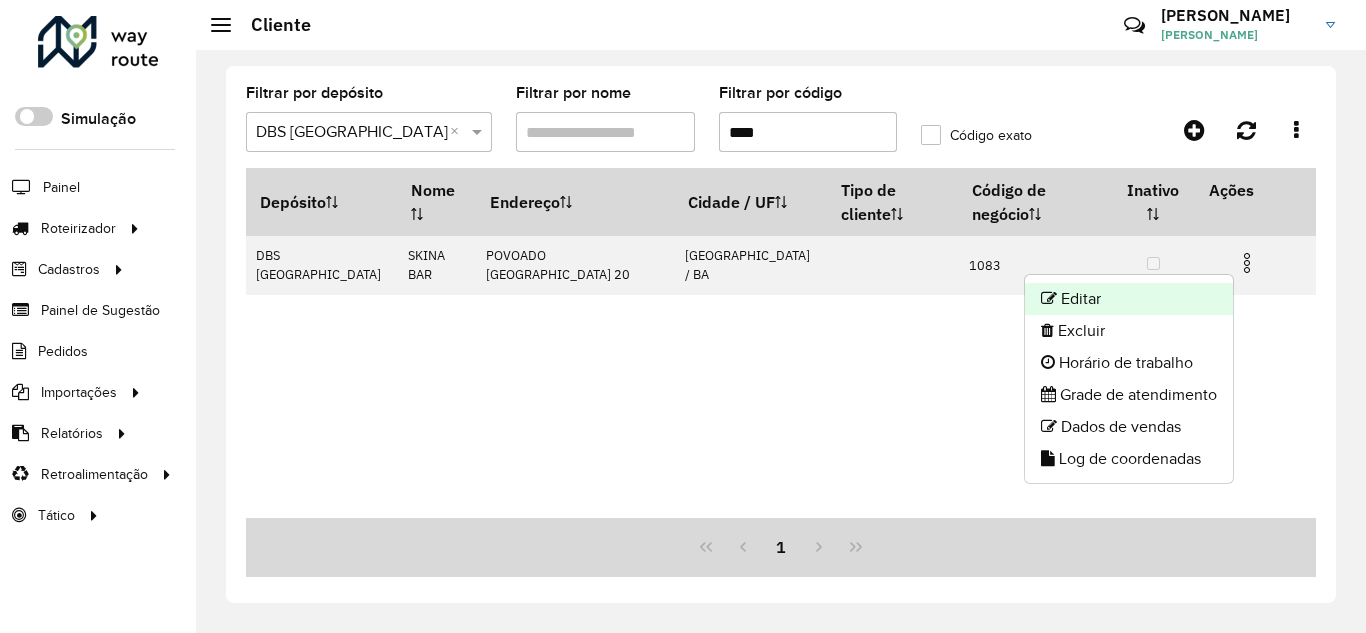 click on "Editar" 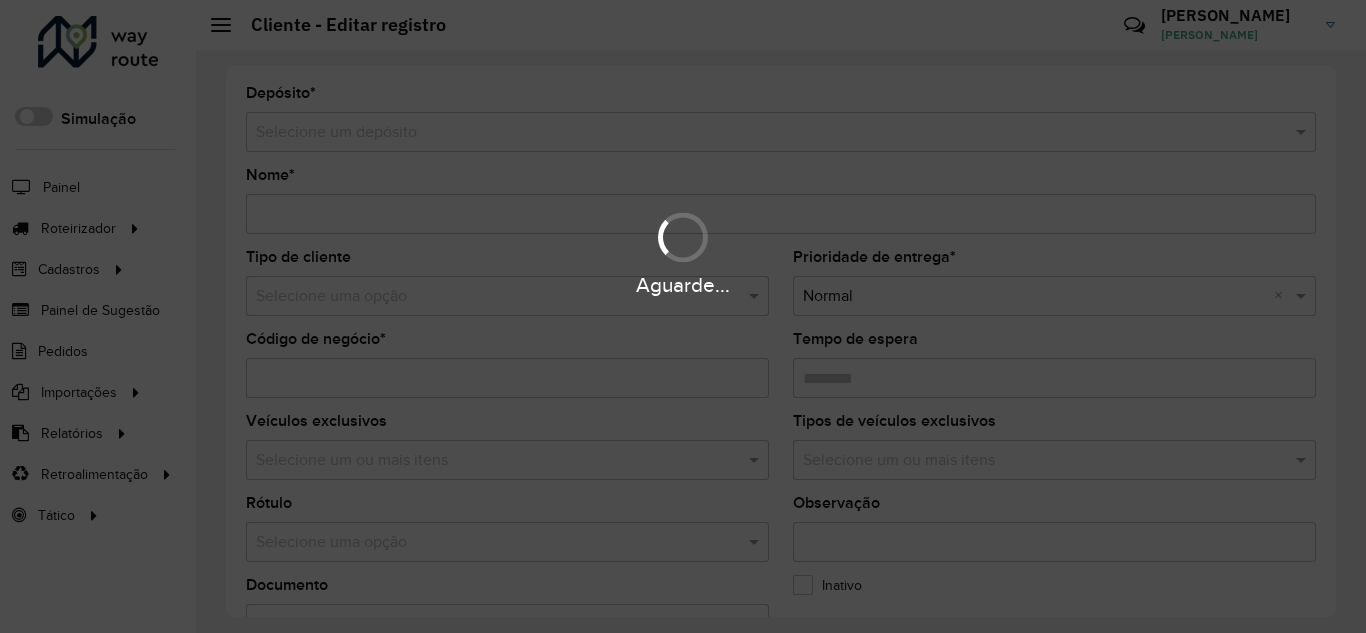 type on "*********" 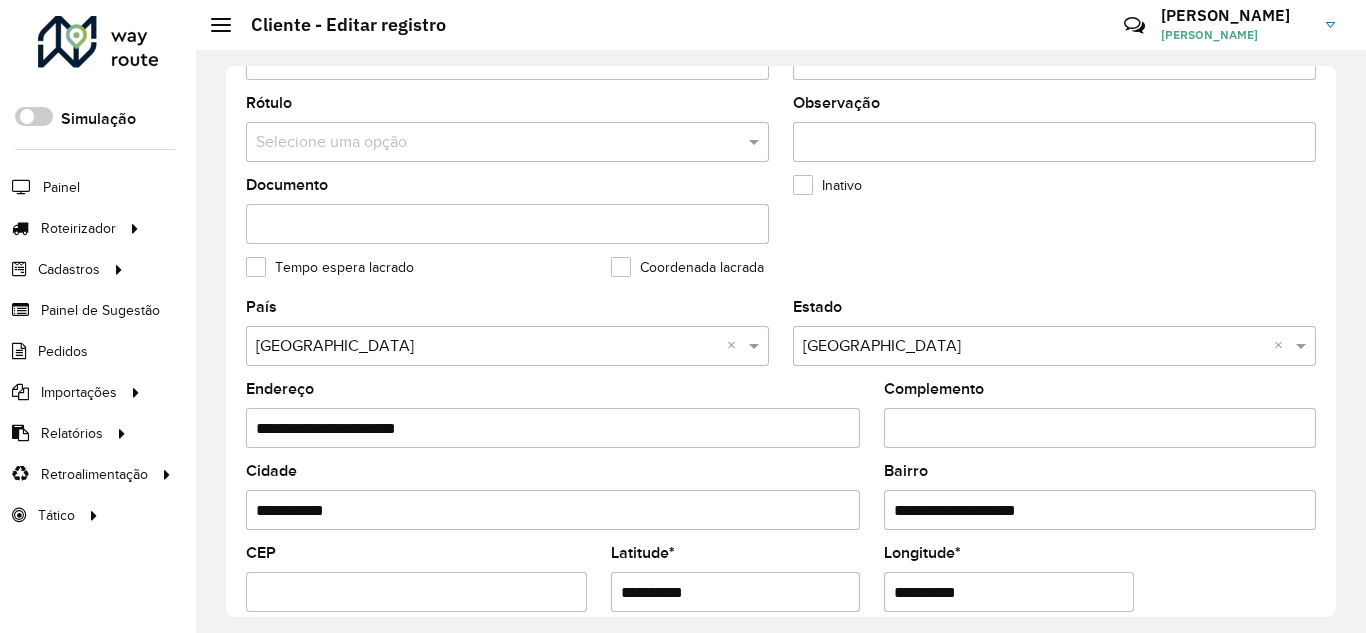scroll, scrollTop: 533, scrollLeft: 0, axis: vertical 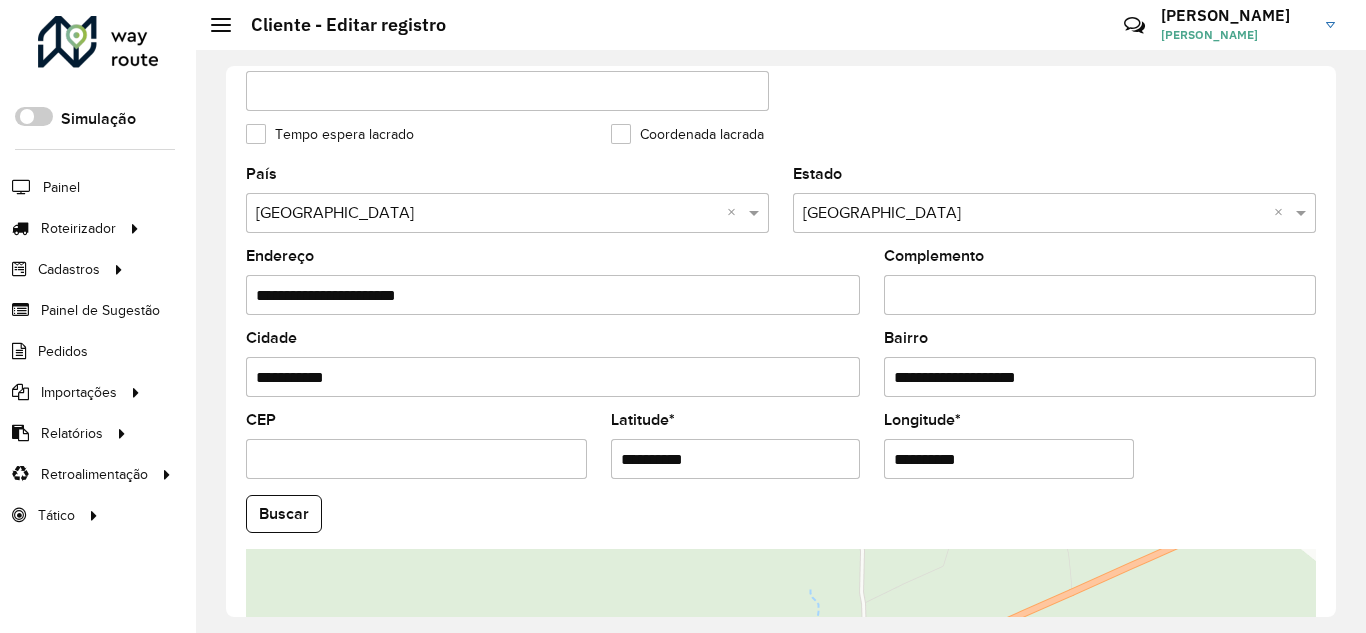 click on "**********" at bounding box center [1100, 377] 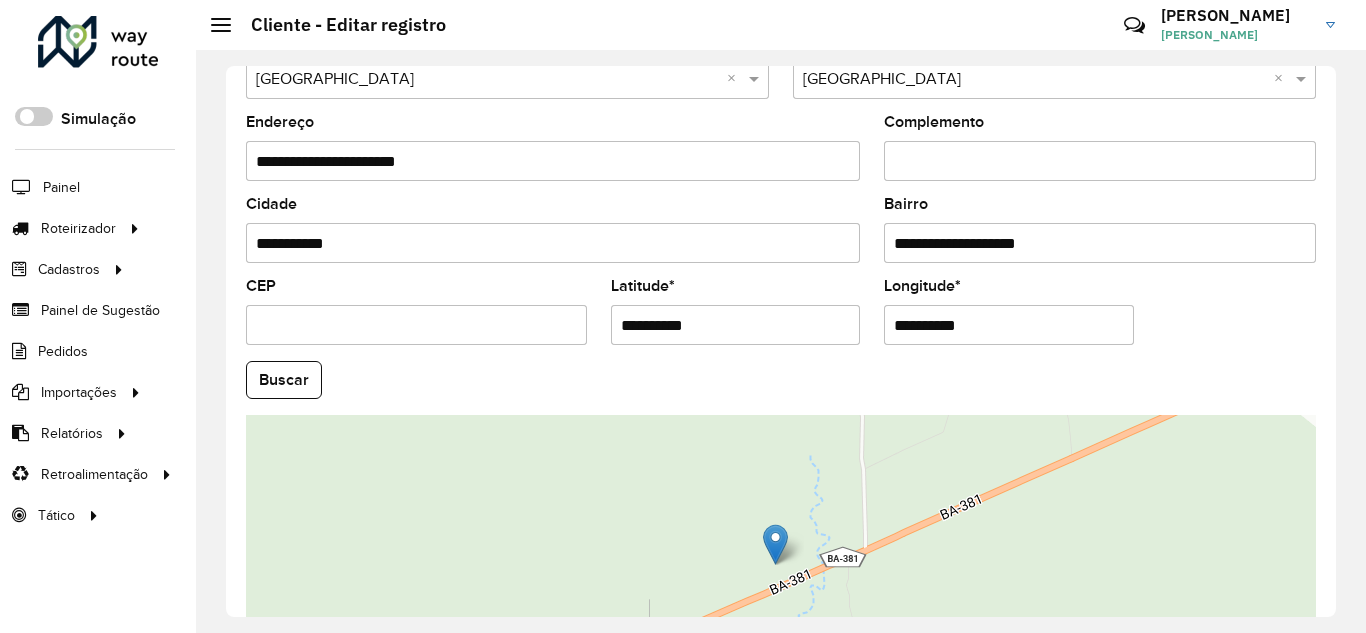 scroll, scrollTop: 800, scrollLeft: 0, axis: vertical 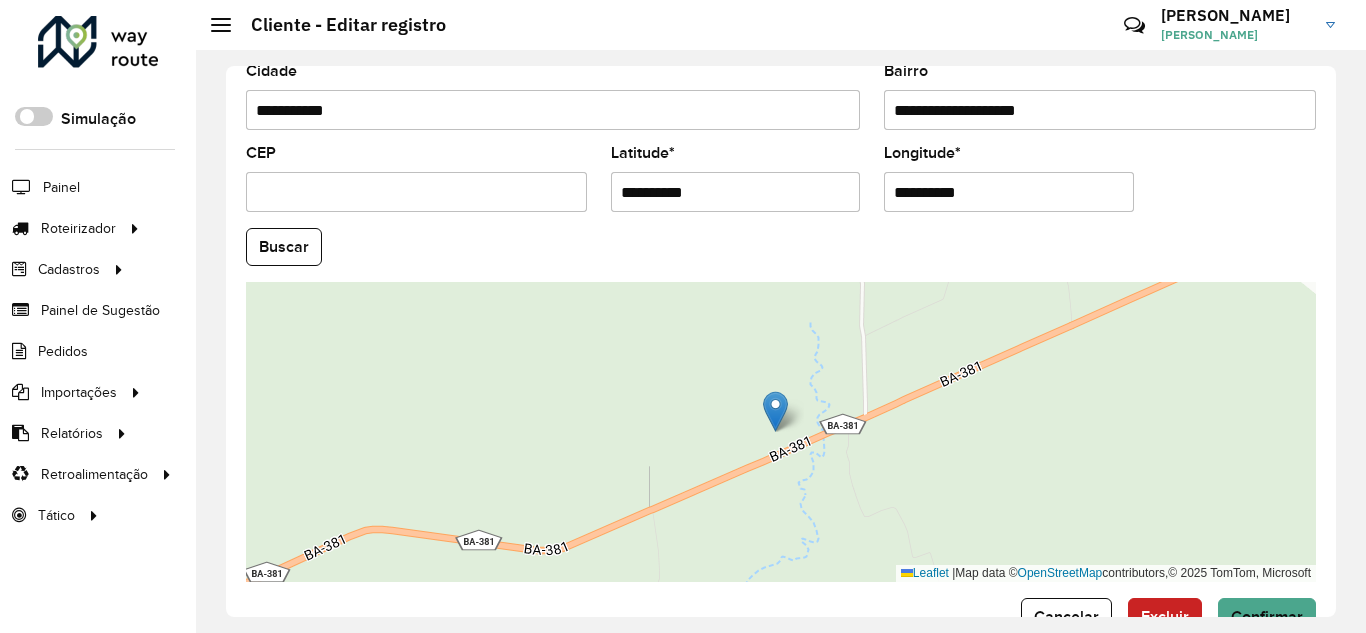 type on "**********" 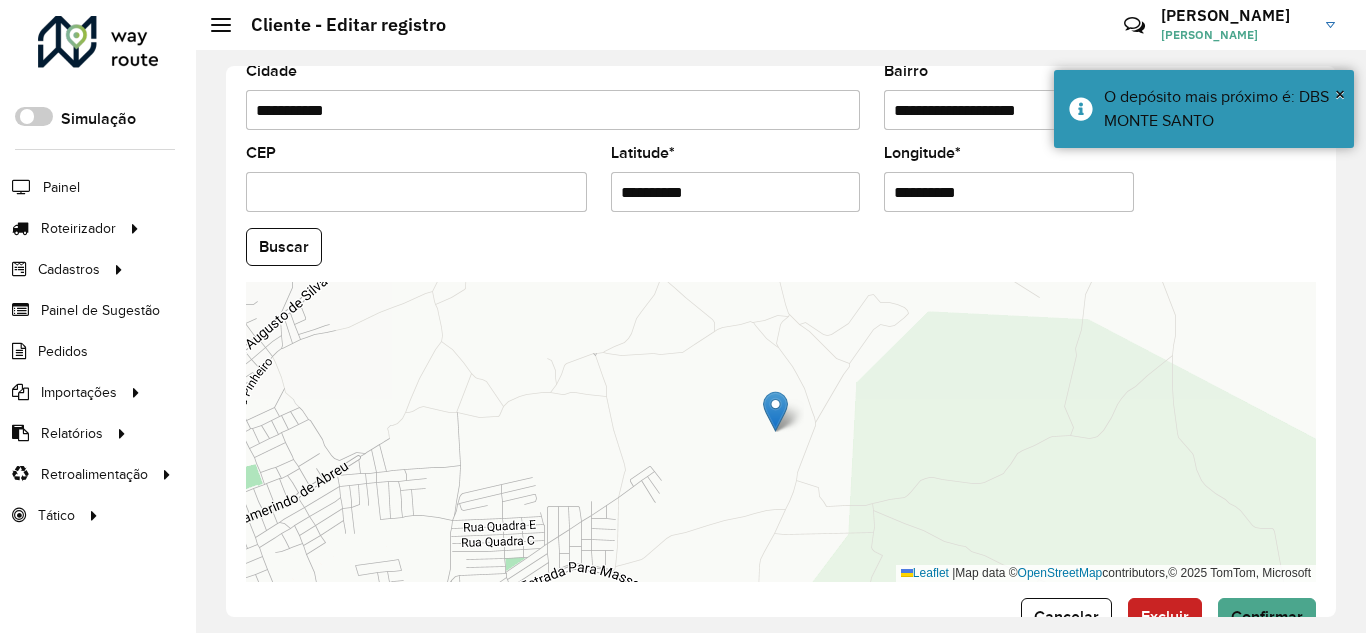 type on "**********" 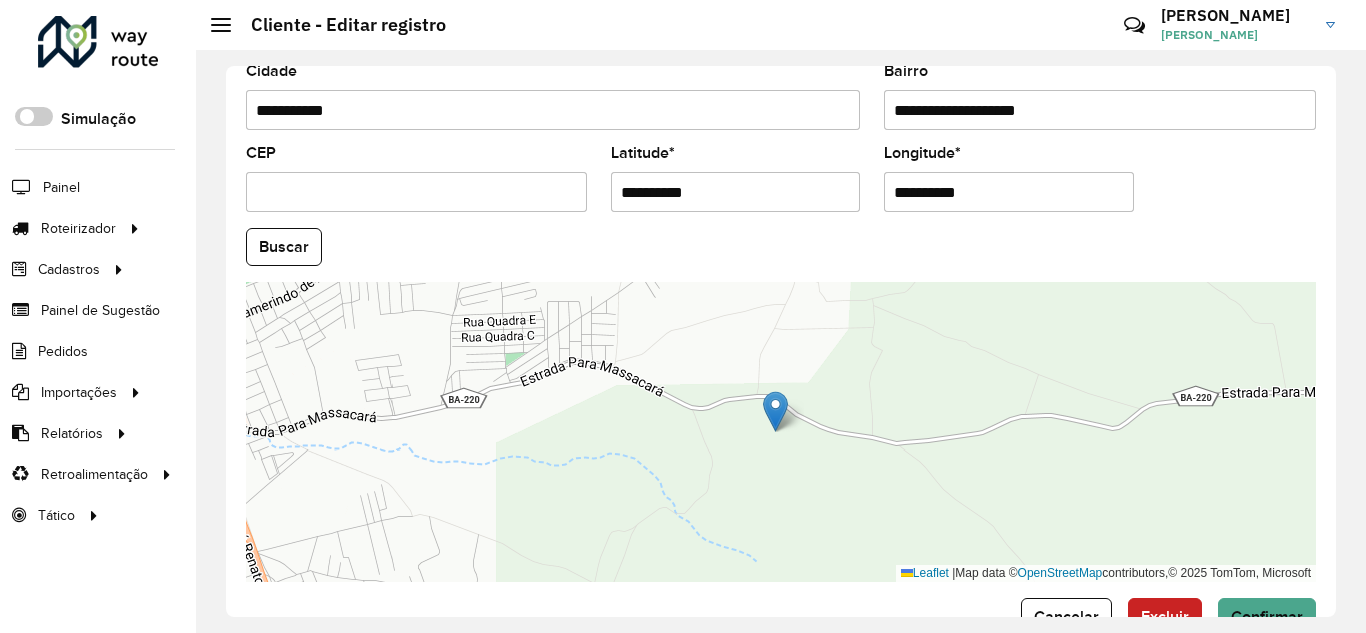 click on "**********" at bounding box center [1009, 192] 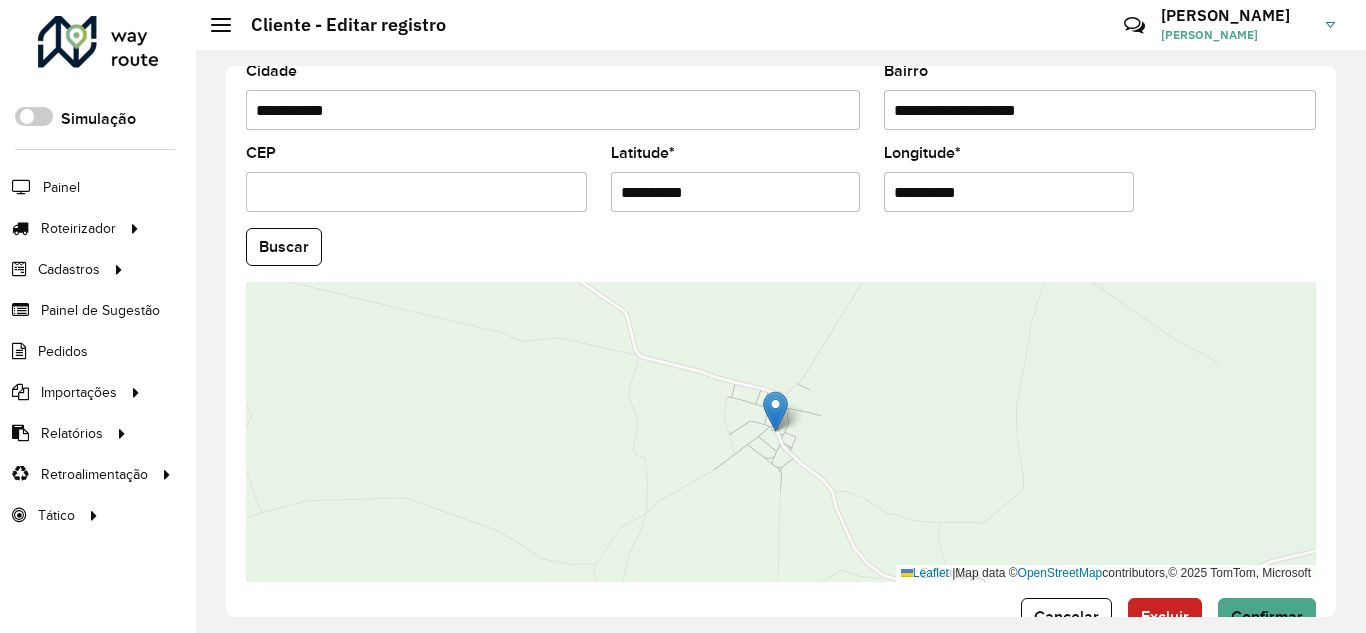 type on "**********" 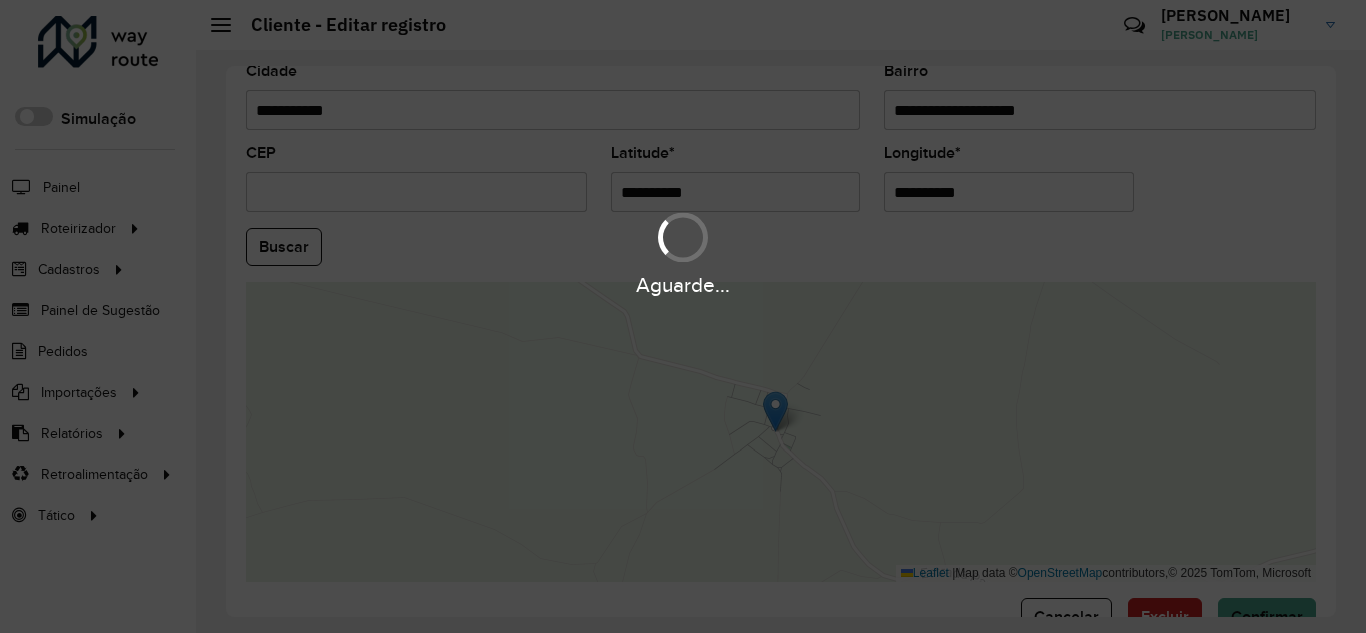 type 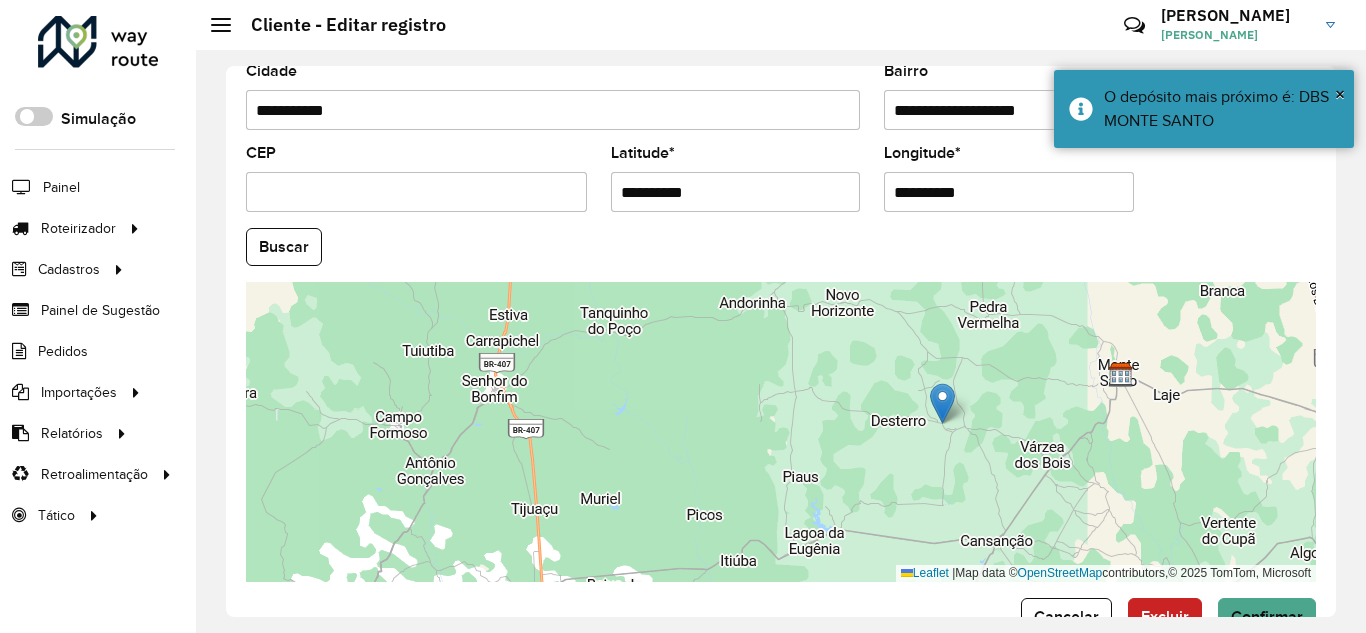 drag, startPoint x: 1043, startPoint y: 369, endPoint x: 928, endPoint y: 435, distance: 132.59337 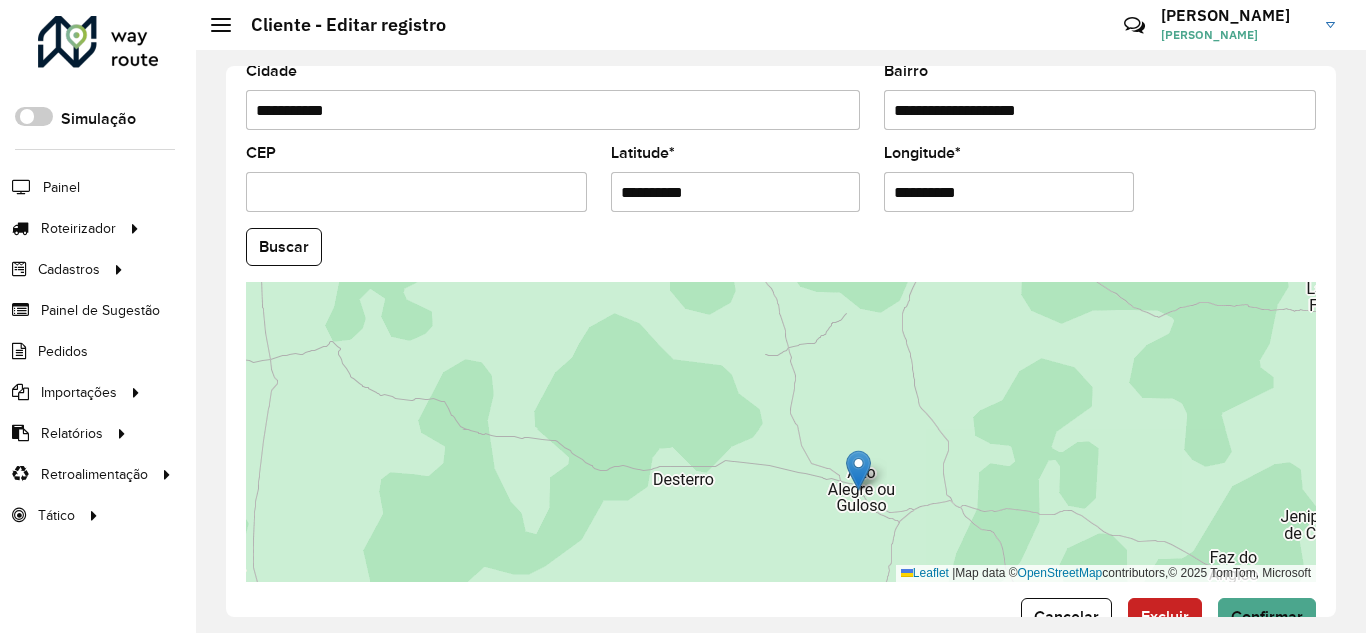 scroll, scrollTop: 855, scrollLeft: 0, axis: vertical 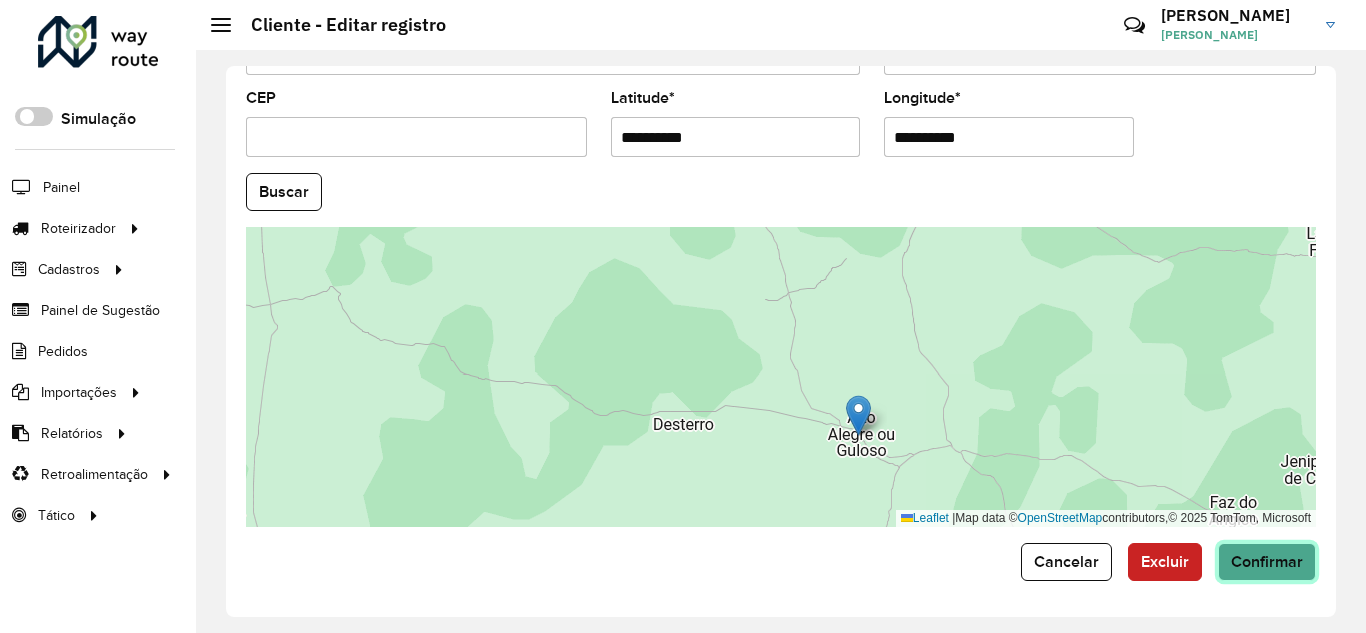click on "Confirmar" 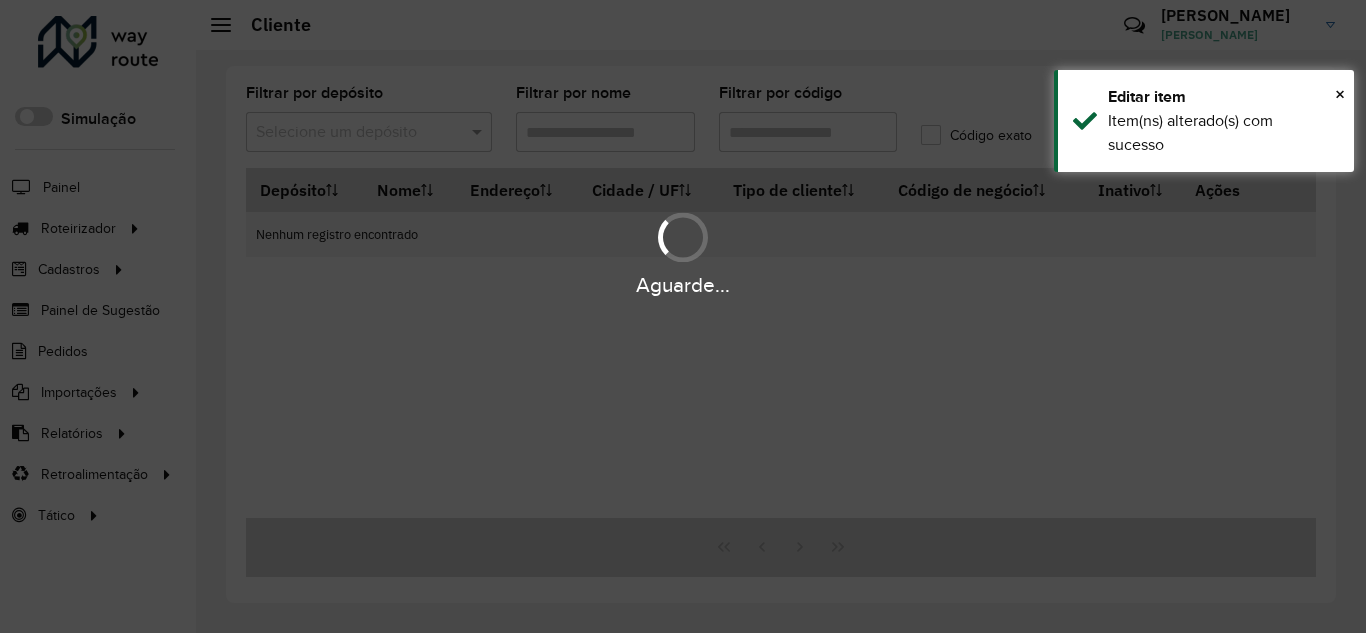 type on "****" 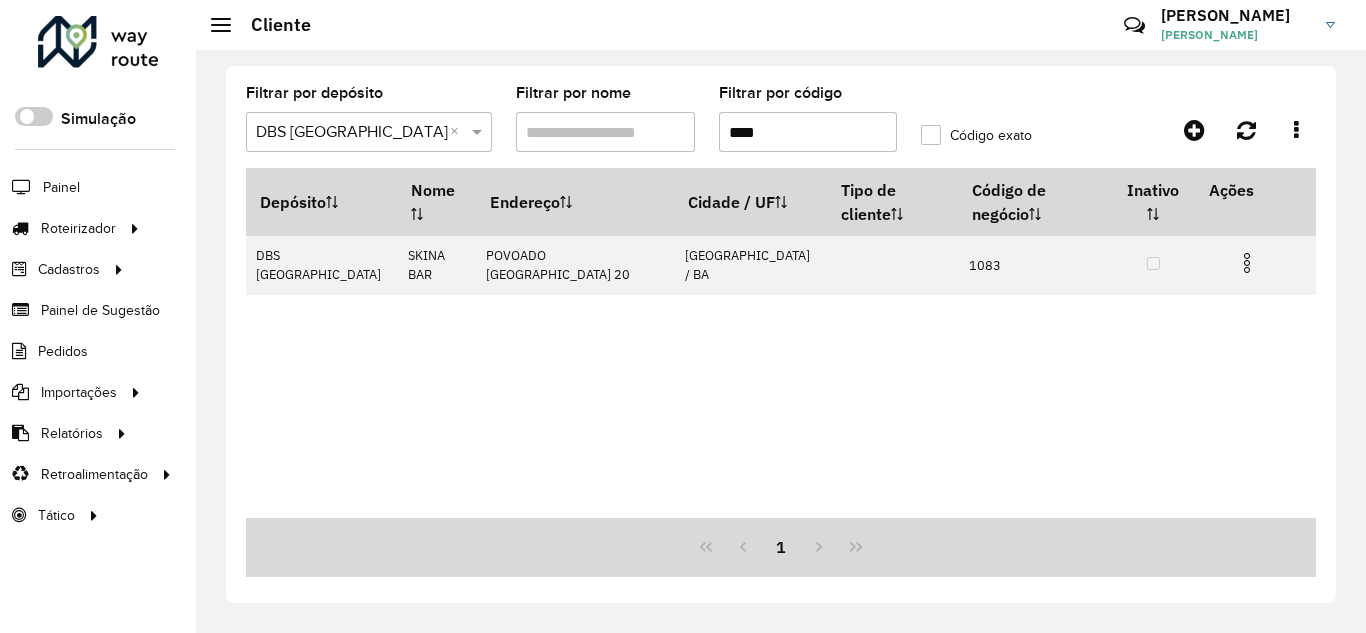 click on "****" at bounding box center (808, 132) 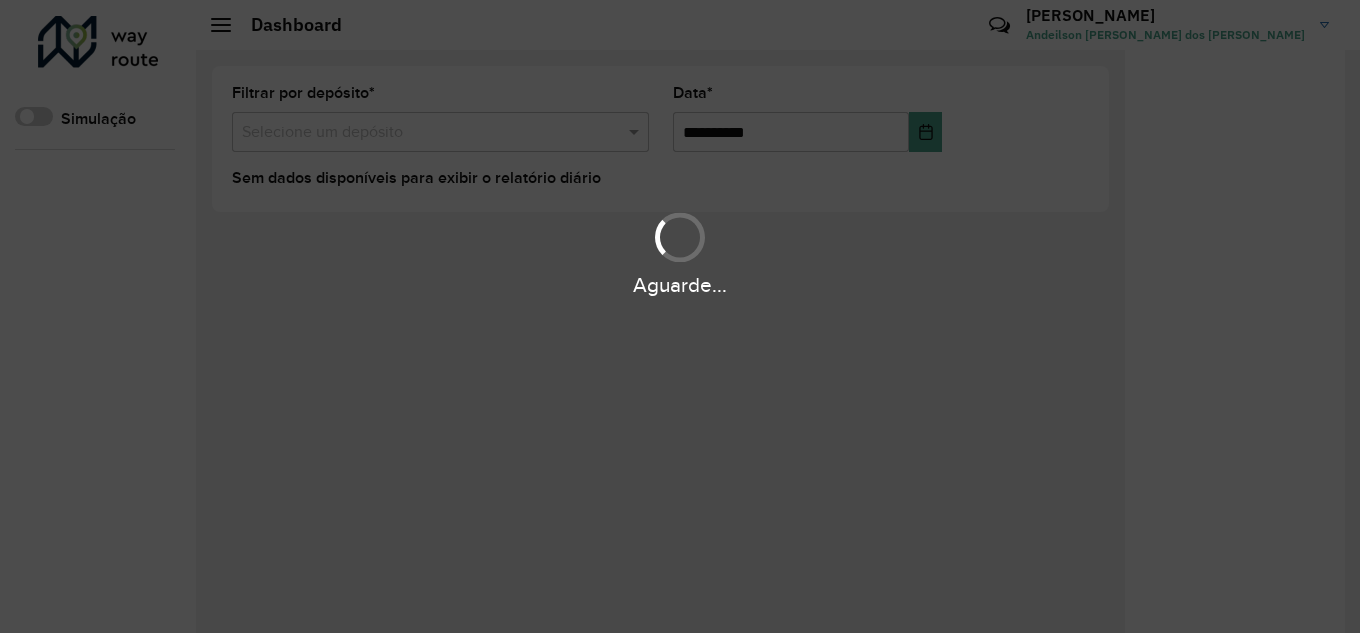 scroll, scrollTop: 0, scrollLeft: 0, axis: both 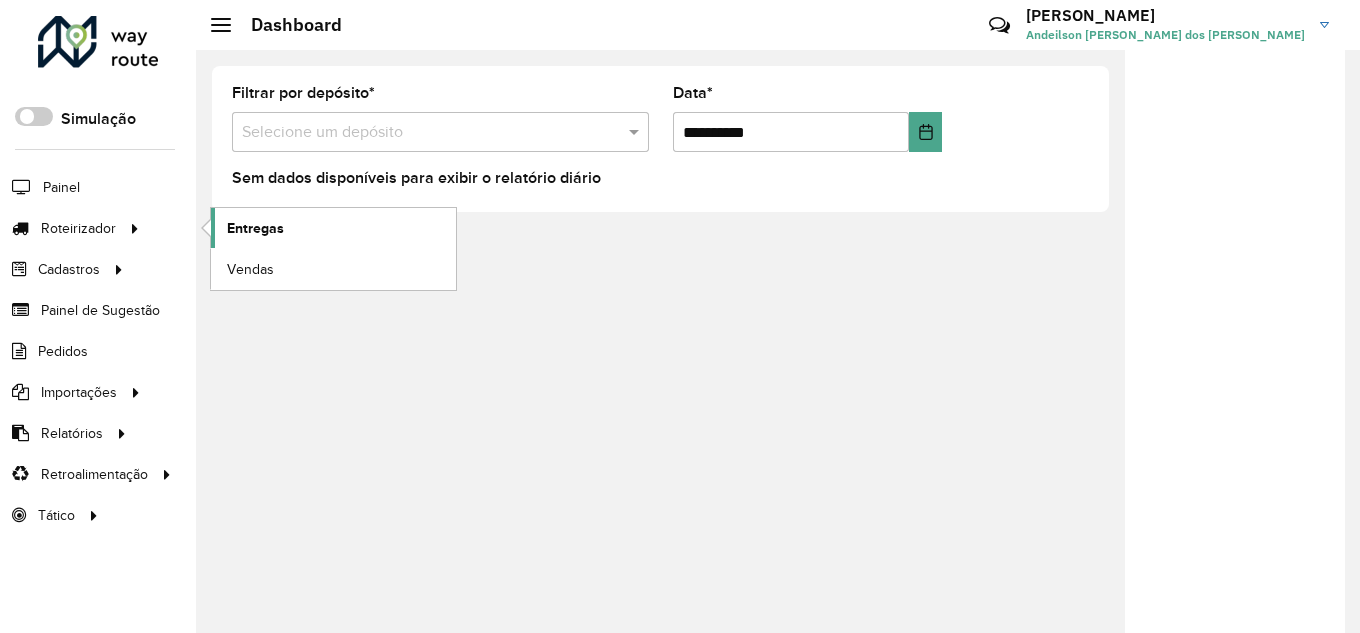 click on "Entregas" 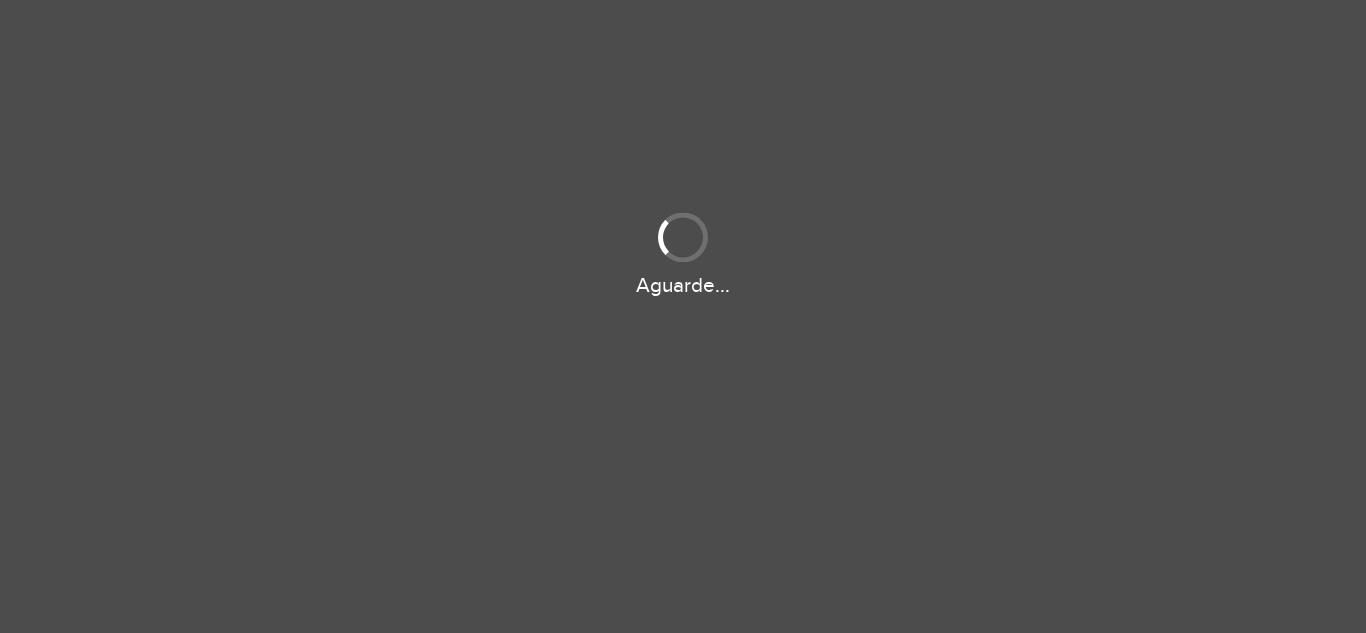 scroll, scrollTop: 0, scrollLeft: 0, axis: both 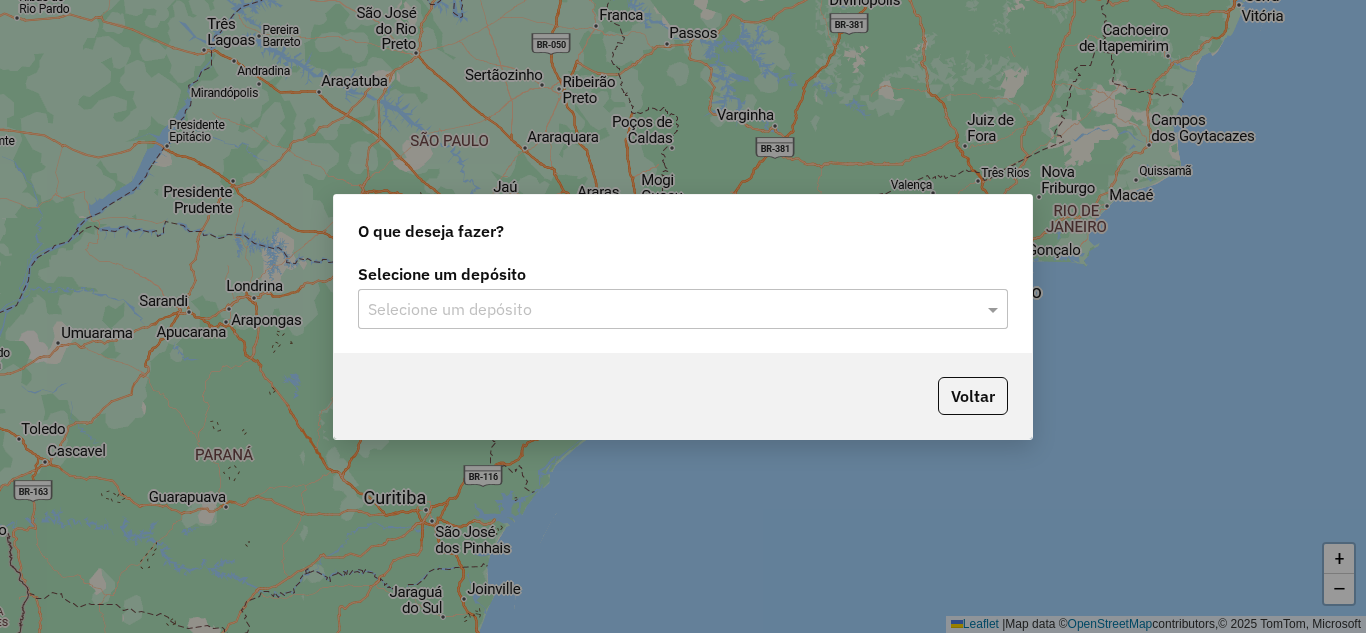 click on "Selecione um depósito" 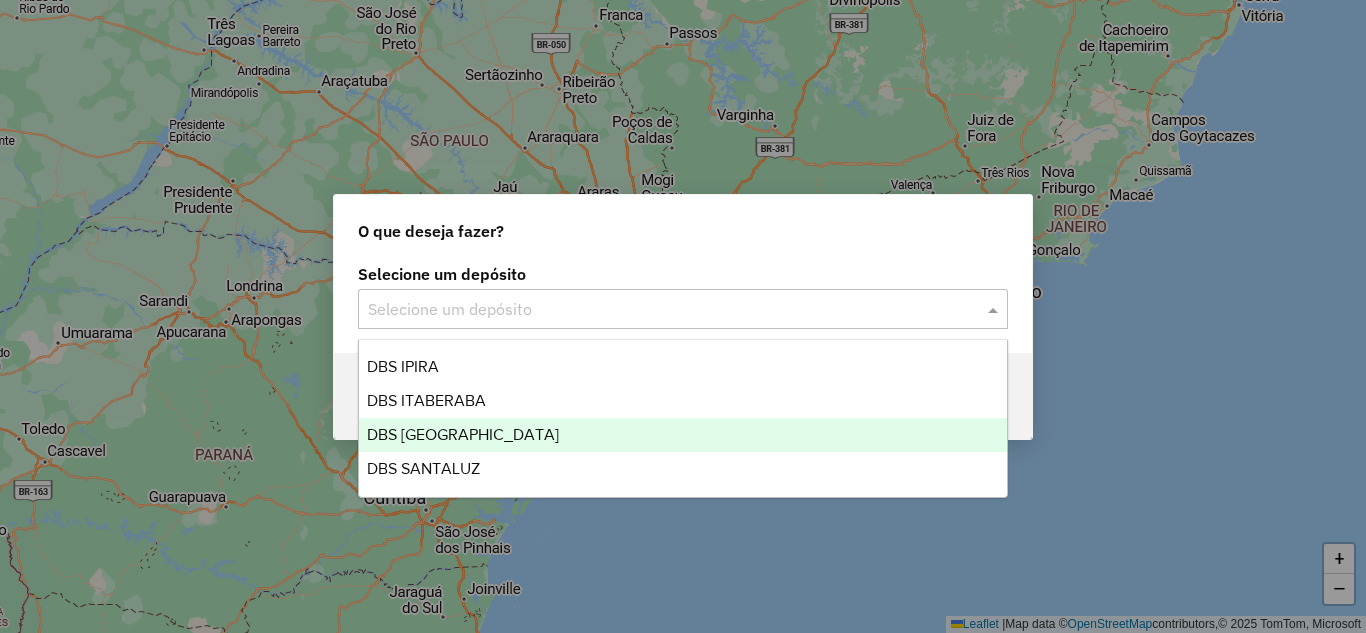 click on "DBS [GEOGRAPHIC_DATA]" at bounding box center [683, 435] 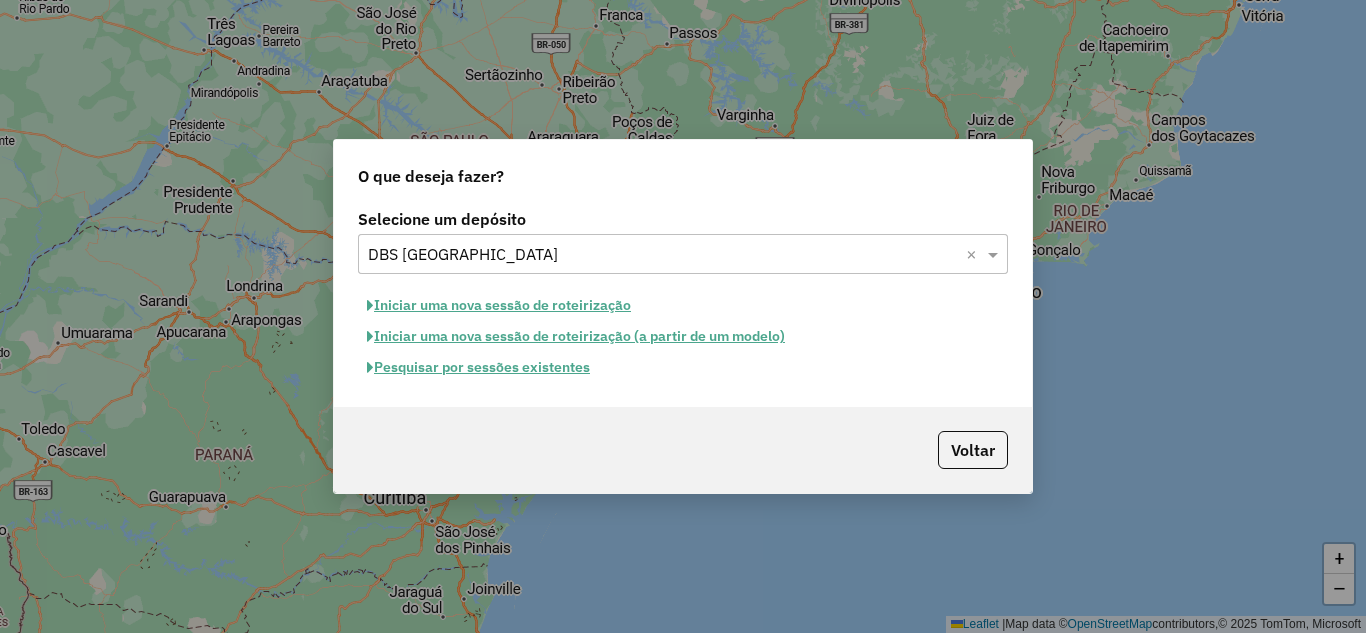 click on "Pesquisar por sessões existentes" 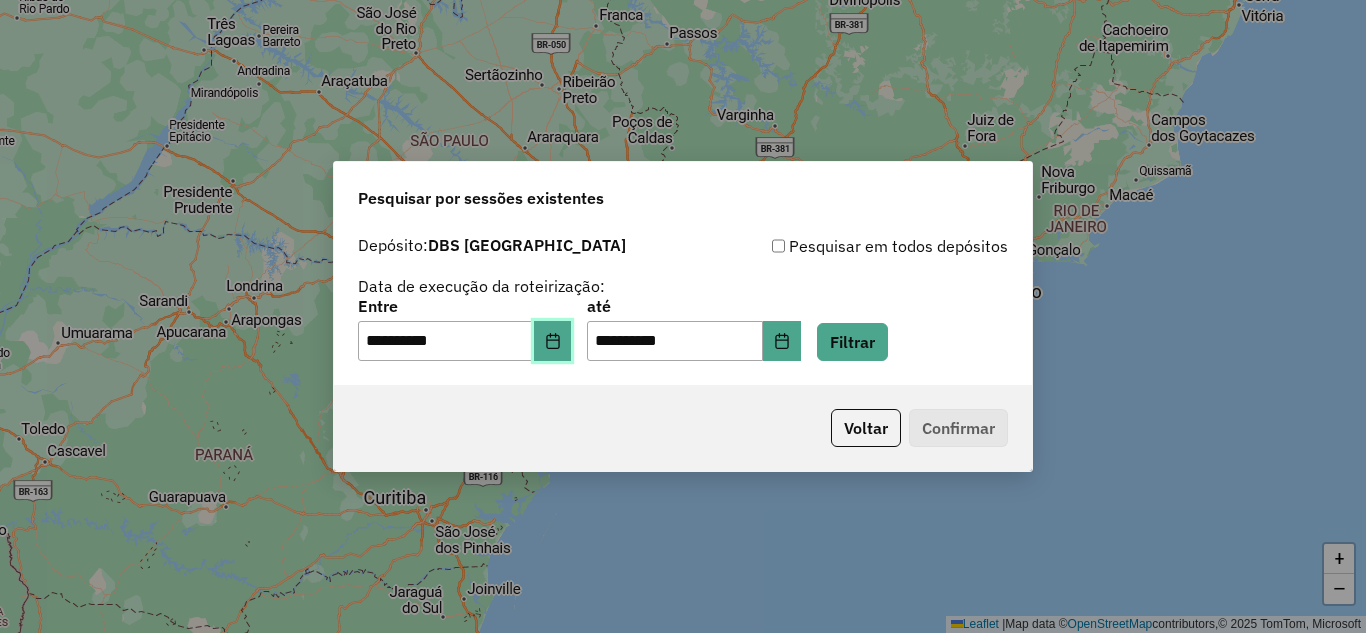 click at bounding box center [553, 341] 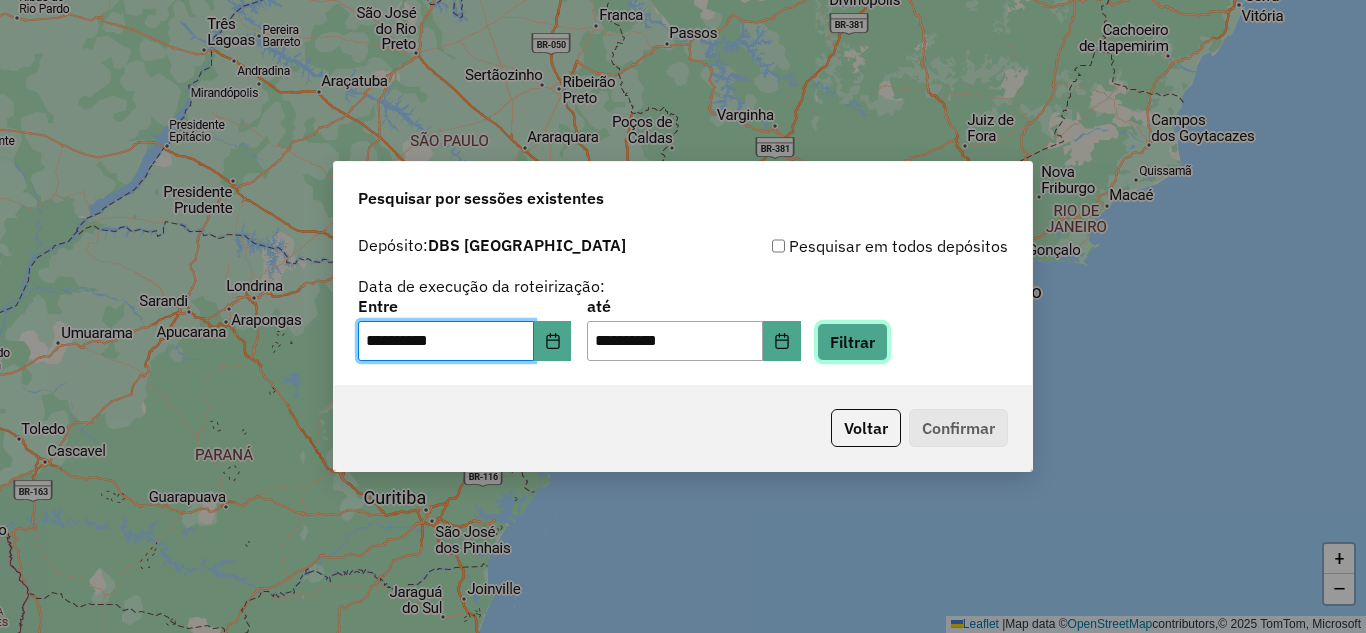 click on "Filtrar" 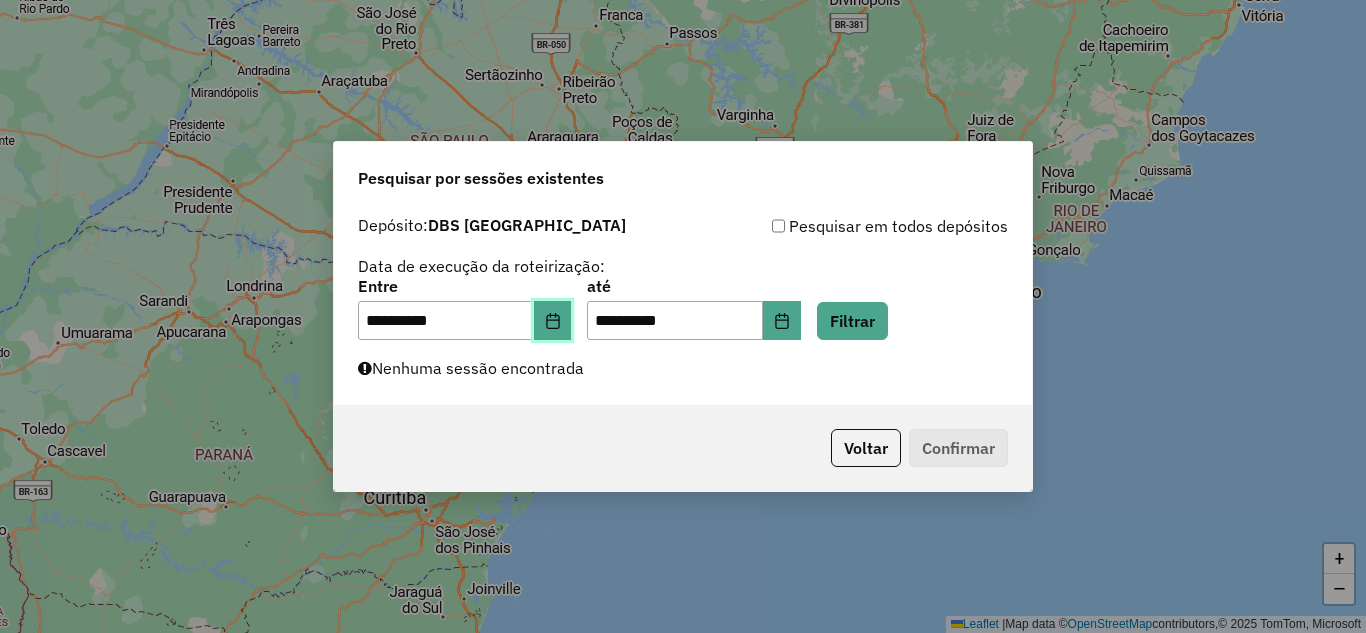 click 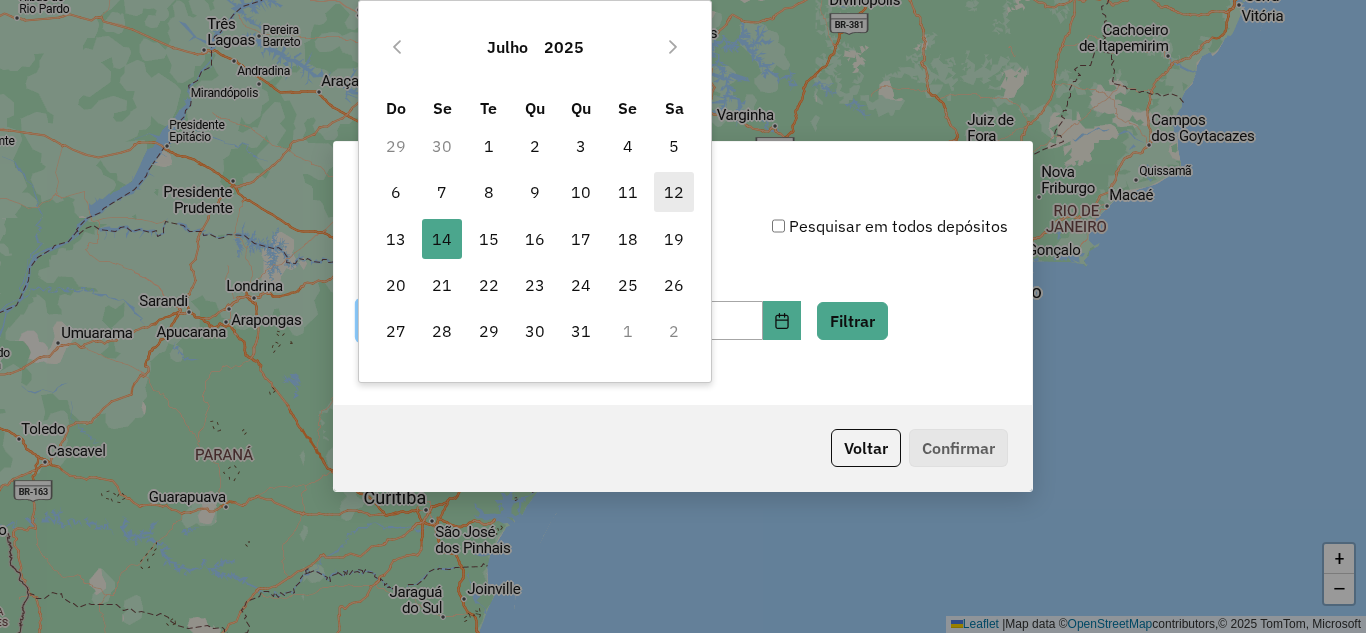 click on "12" at bounding box center (674, 192) 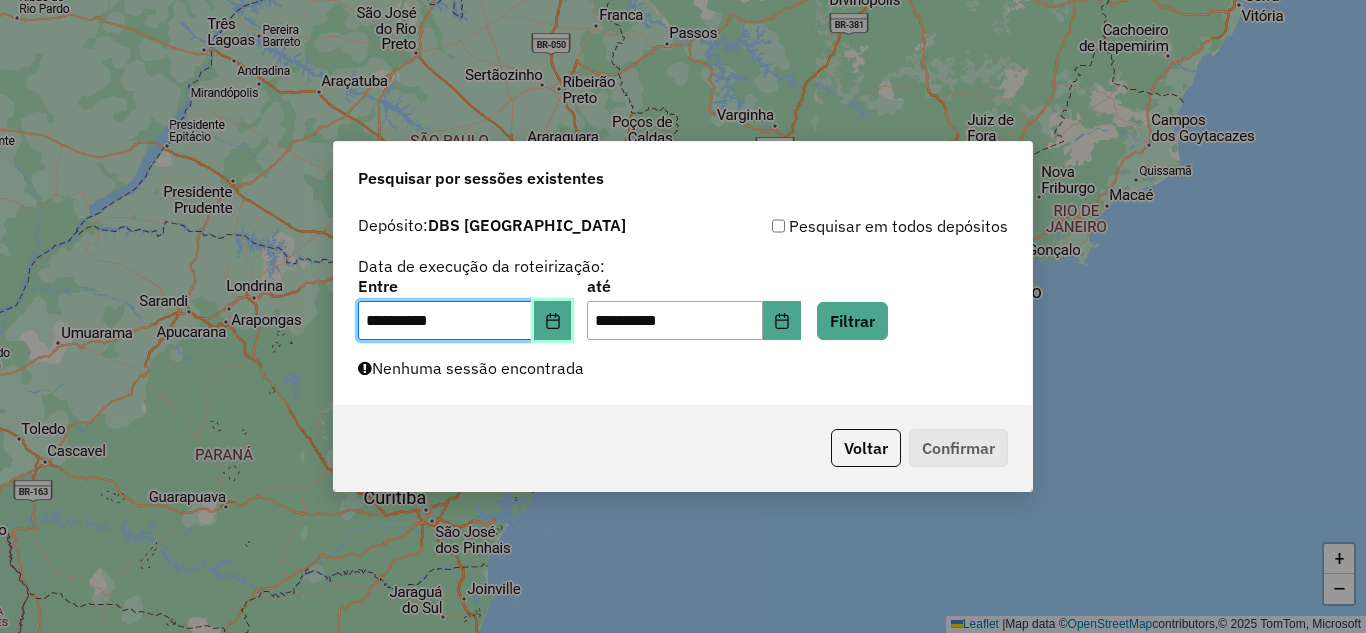 click at bounding box center [553, 321] 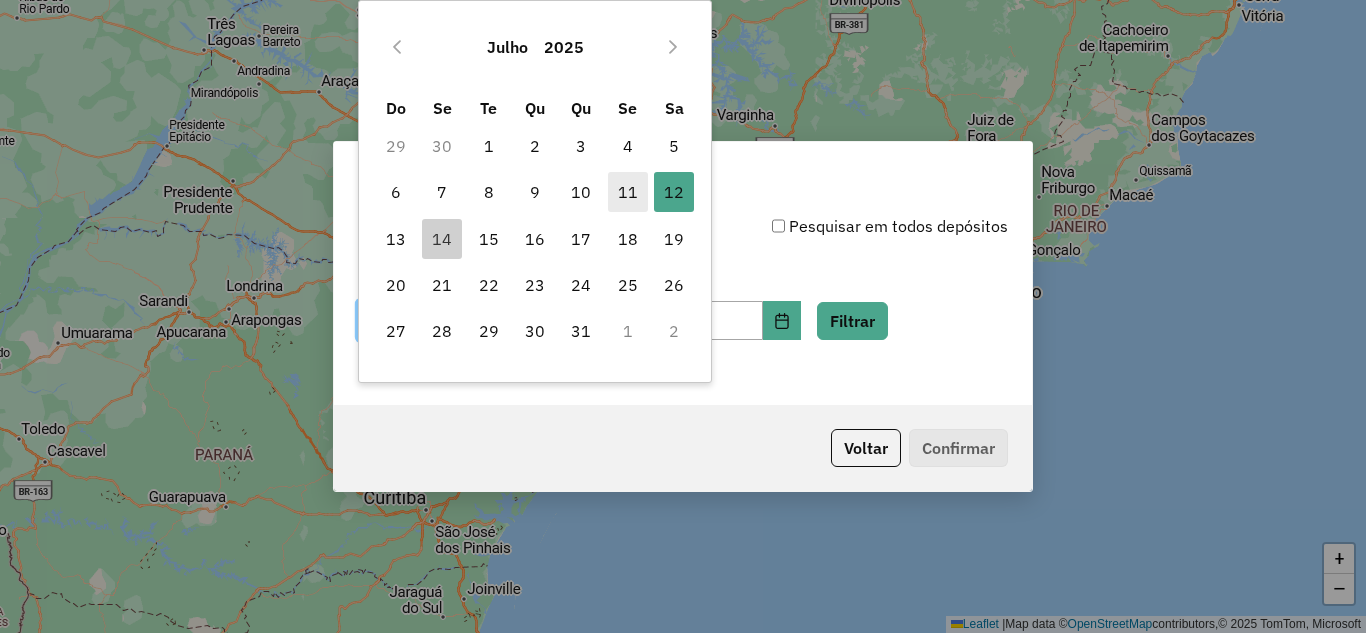 click on "11" at bounding box center (628, 192) 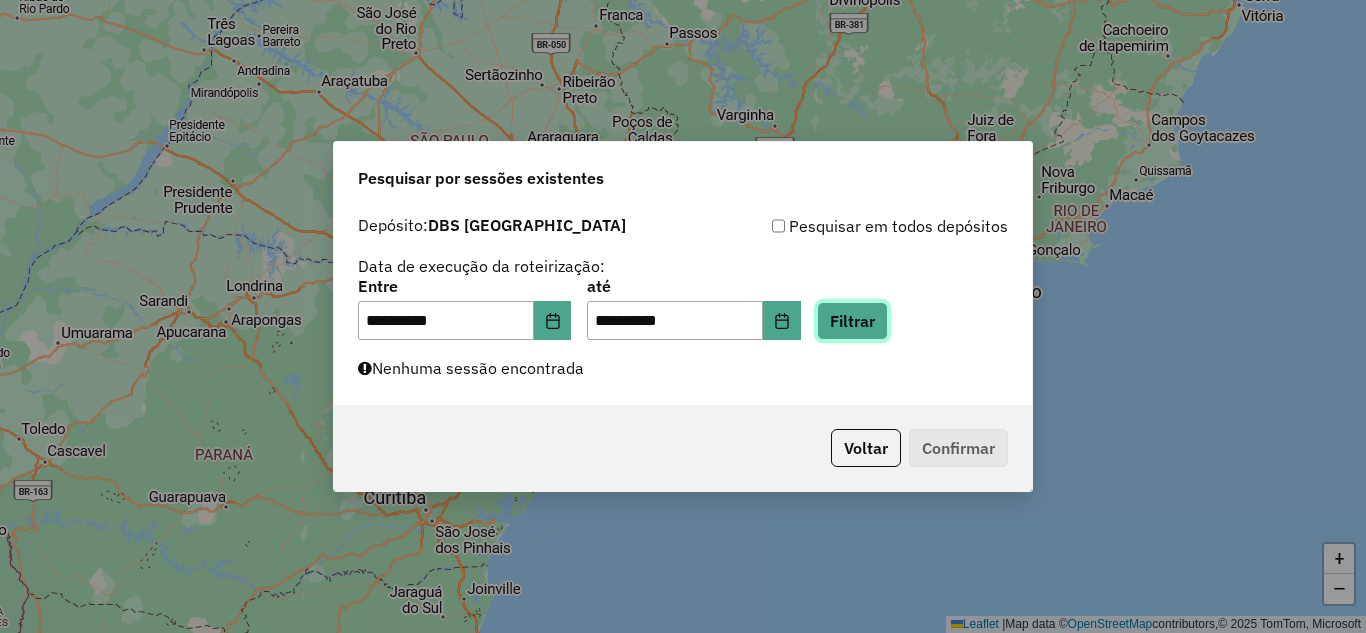 click on "Filtrar" 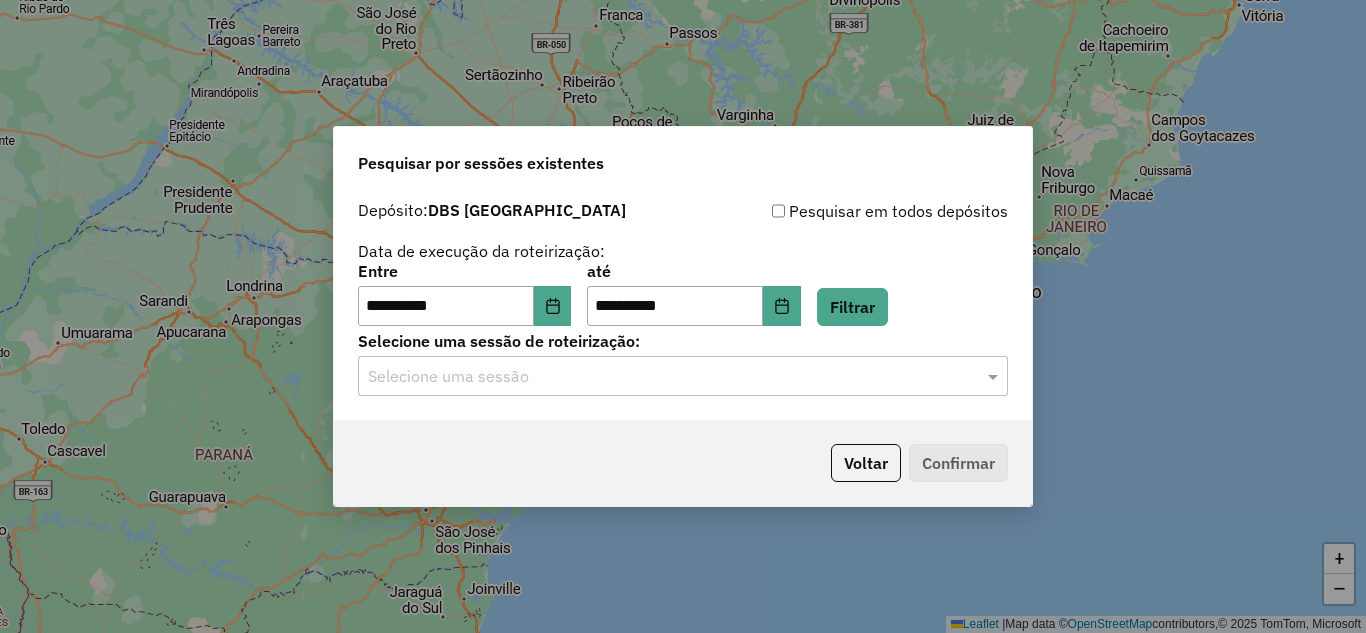click 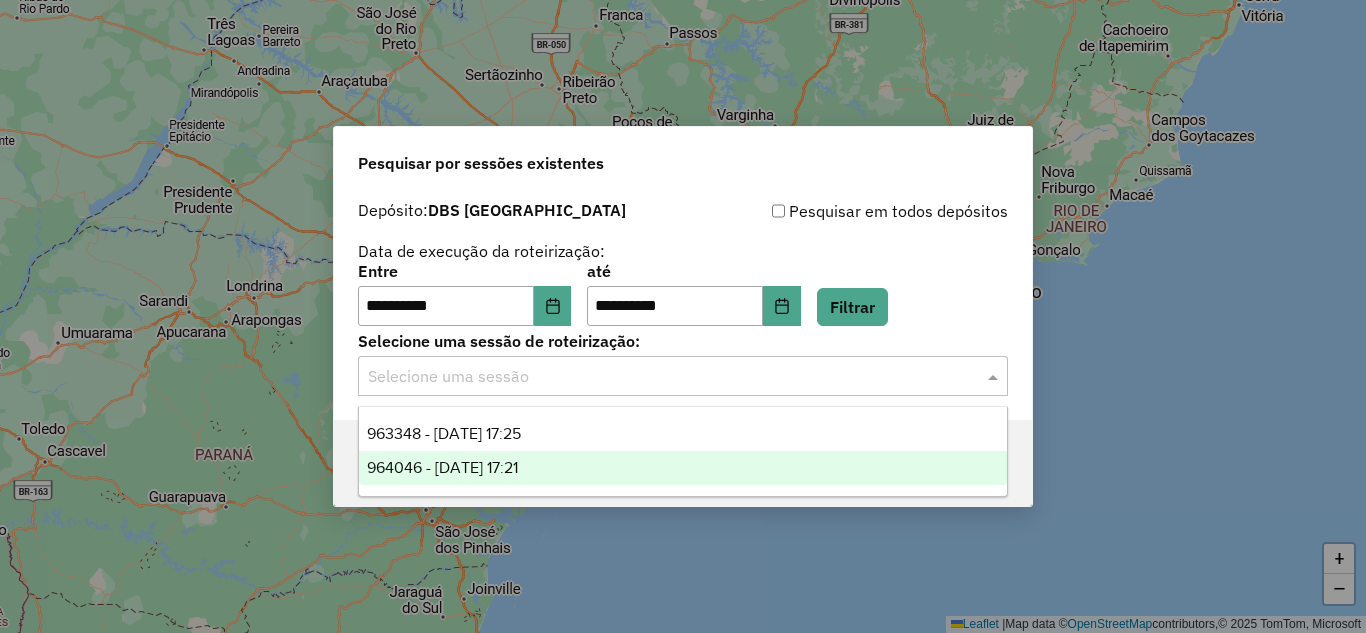 click on "964046 - 12/07/2025 17:21" at bounding box center [683, 468] 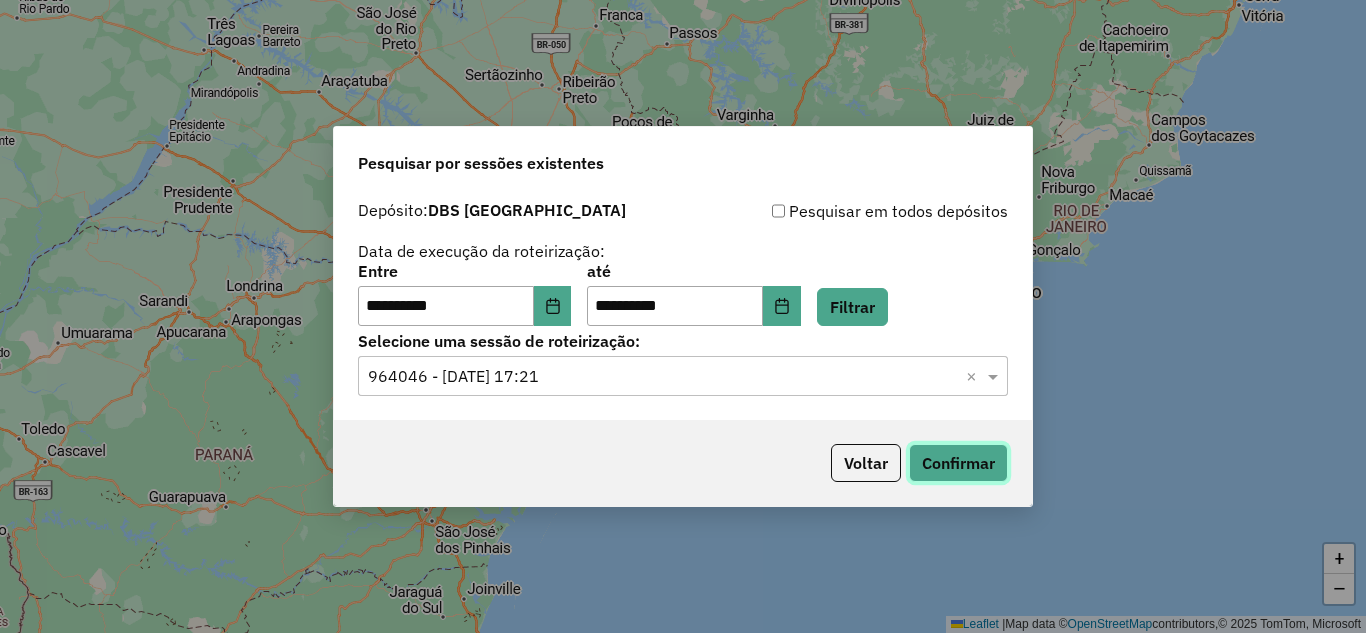 click on "Confirmar" 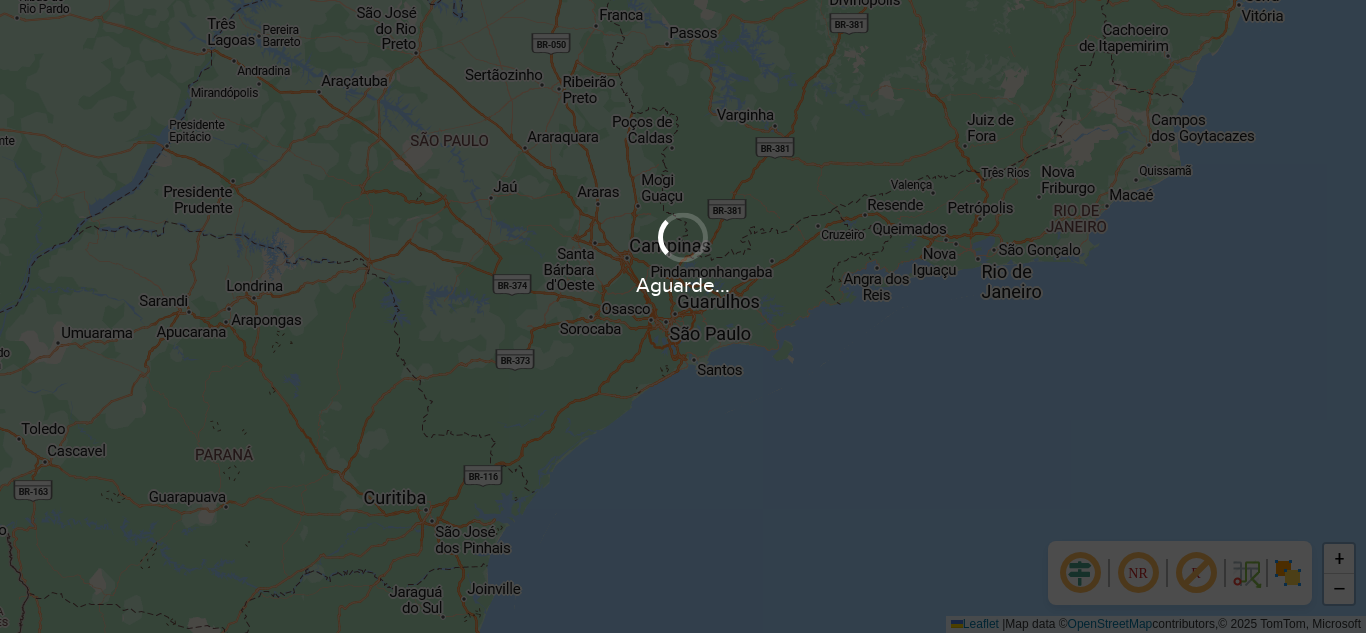scroll, scrollTop: 0, scrollLeft: 0, axis: both 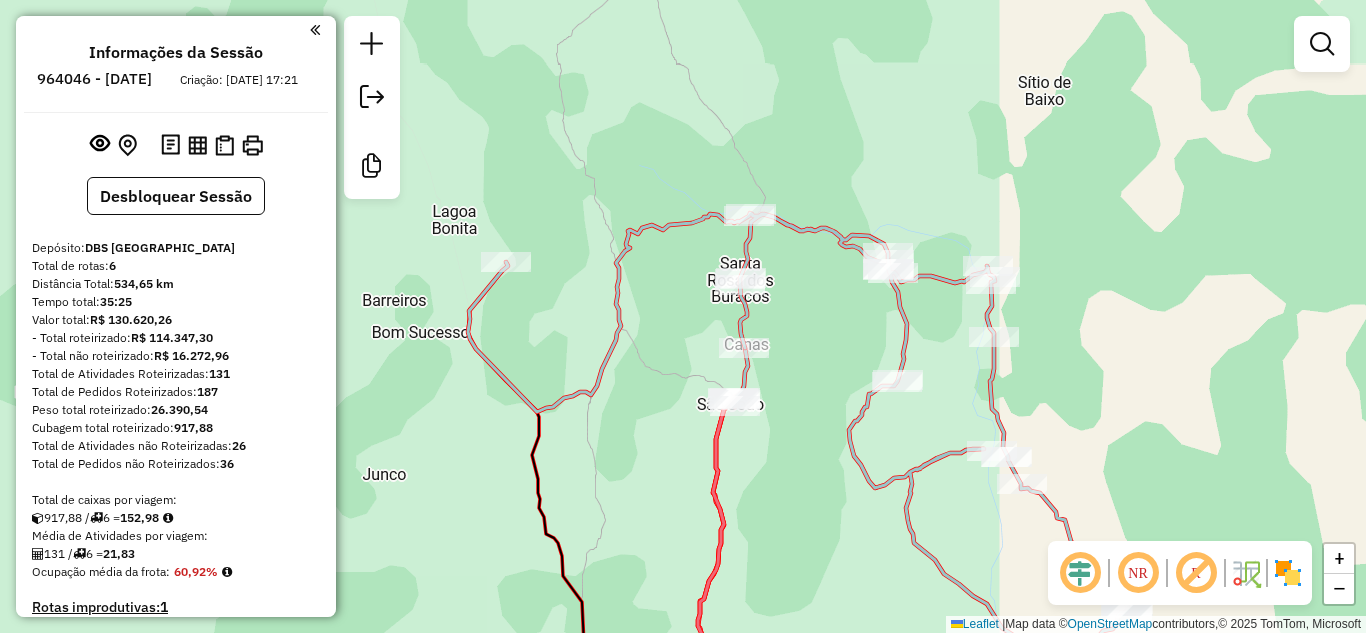 drag, startPoint x: 551, startPoint y: 139, endPoint x: 550, endPoint y: 314, distance: 175.00285 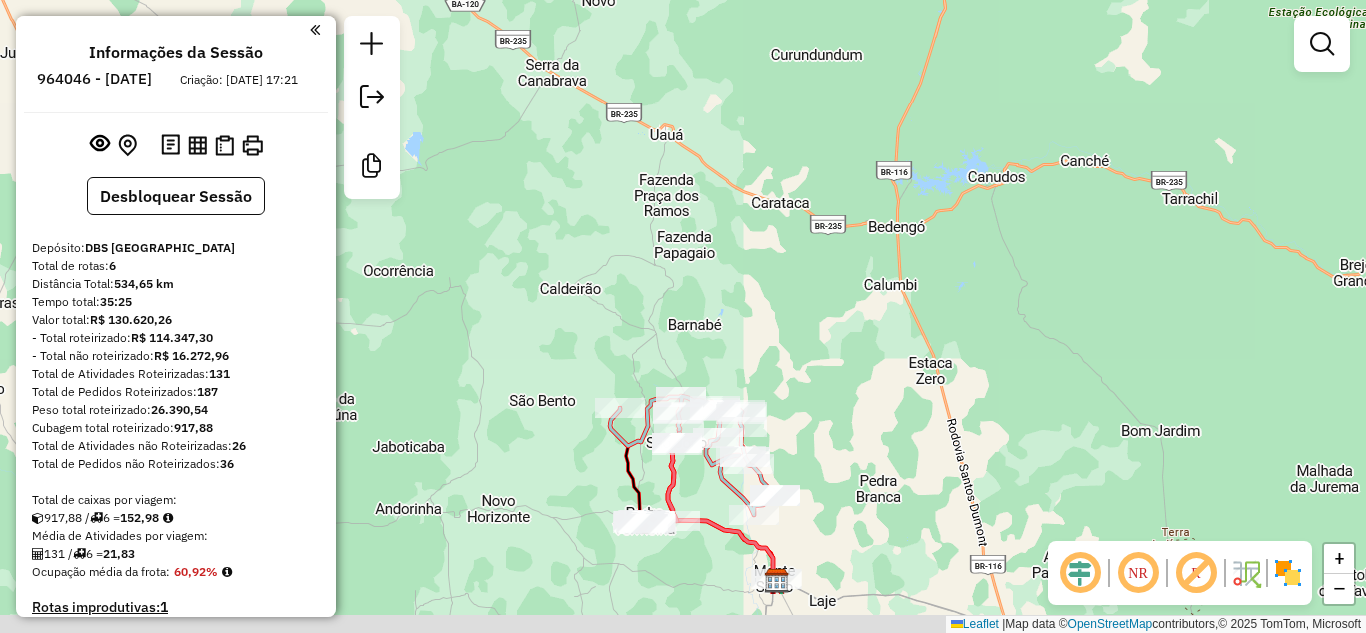drag, startPoint x: 855, startPoint y: 516, endPoint x: 745, endPoint y: 273, distance: 266.7377 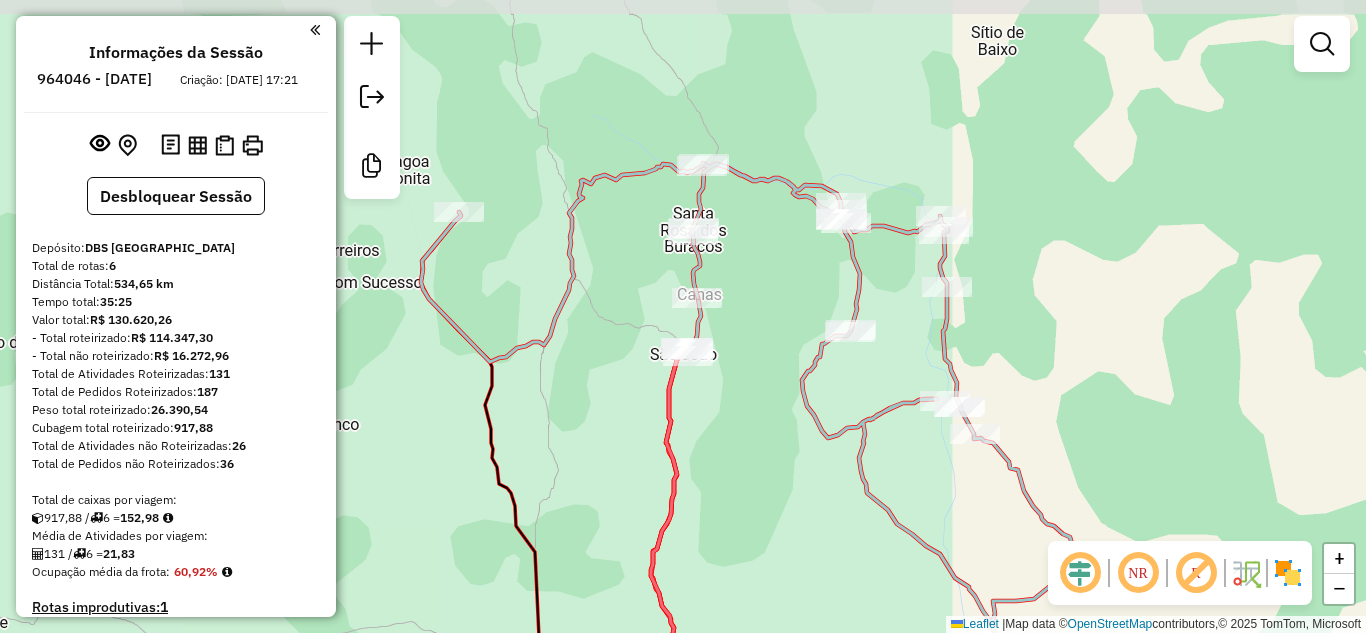 drag, startPoint x: 628, startPoint y: 286, endPoint x: 796, endPoint y: 392, distance: 198.64542 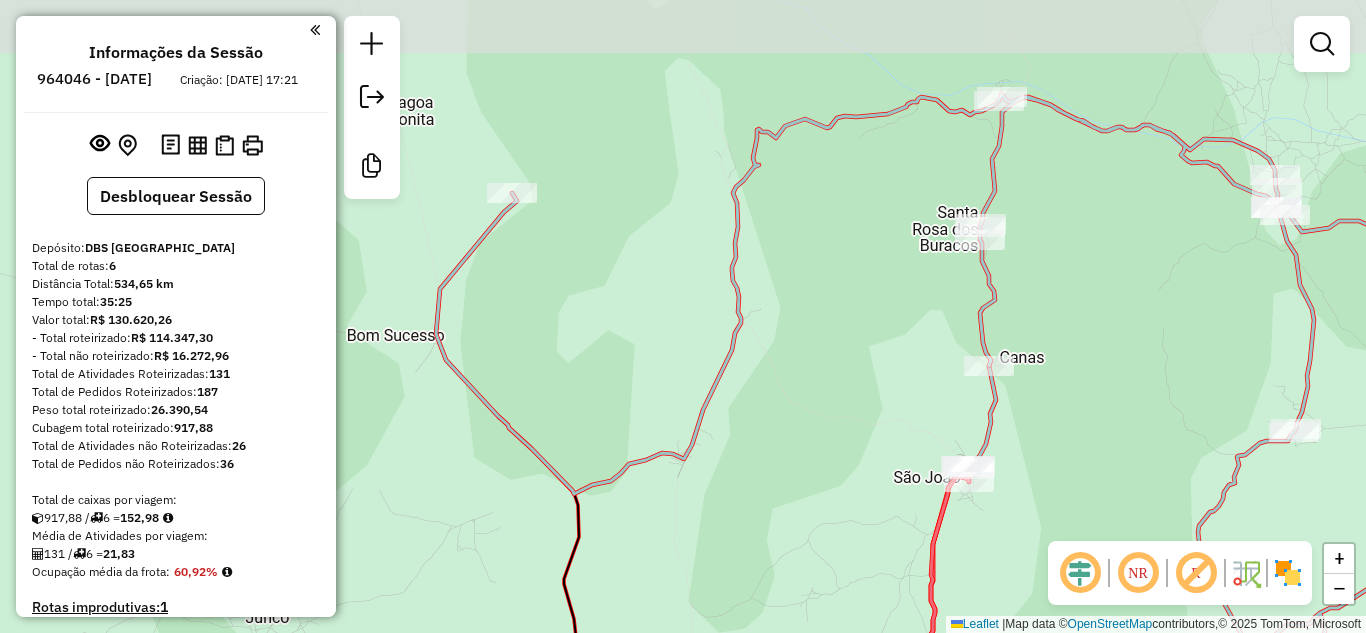 drag, startPoint x: 627, startPoint y: 288, endPoint x: 848, endPoint y: 345, distance: 228.23233 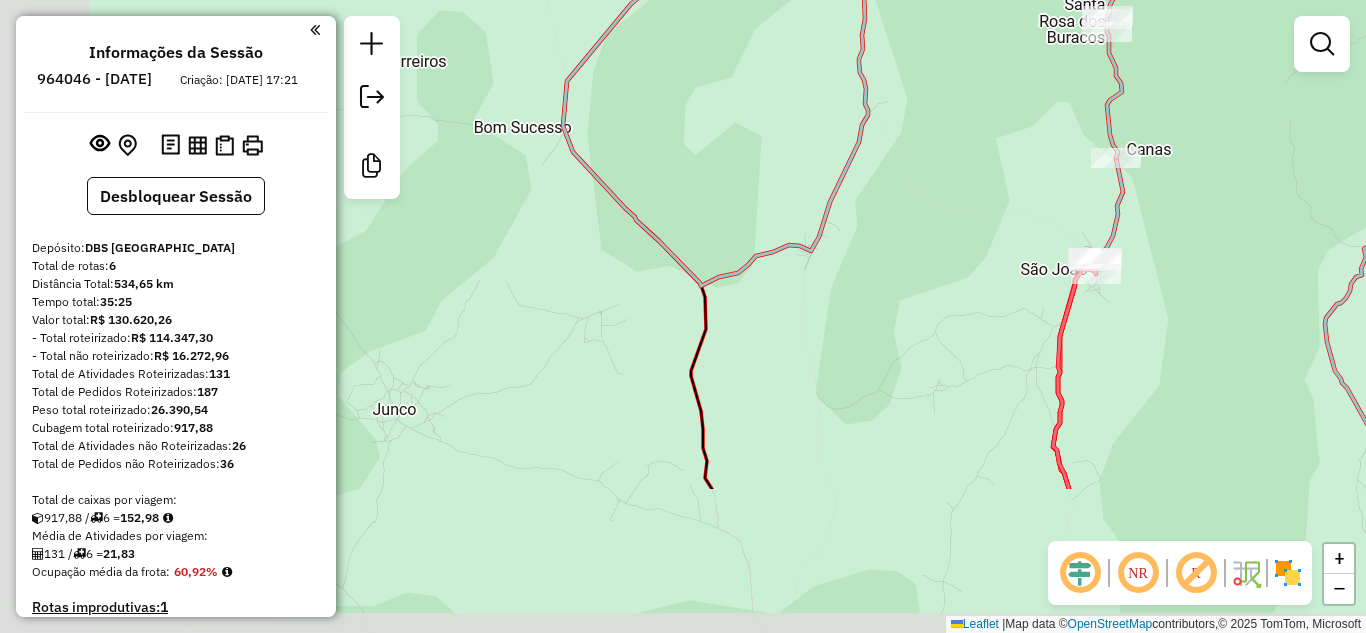 drag, startPoint x: 697, startPoint y: 518, endPoint x: 829, endPoint y: 302, distance: 253.14027 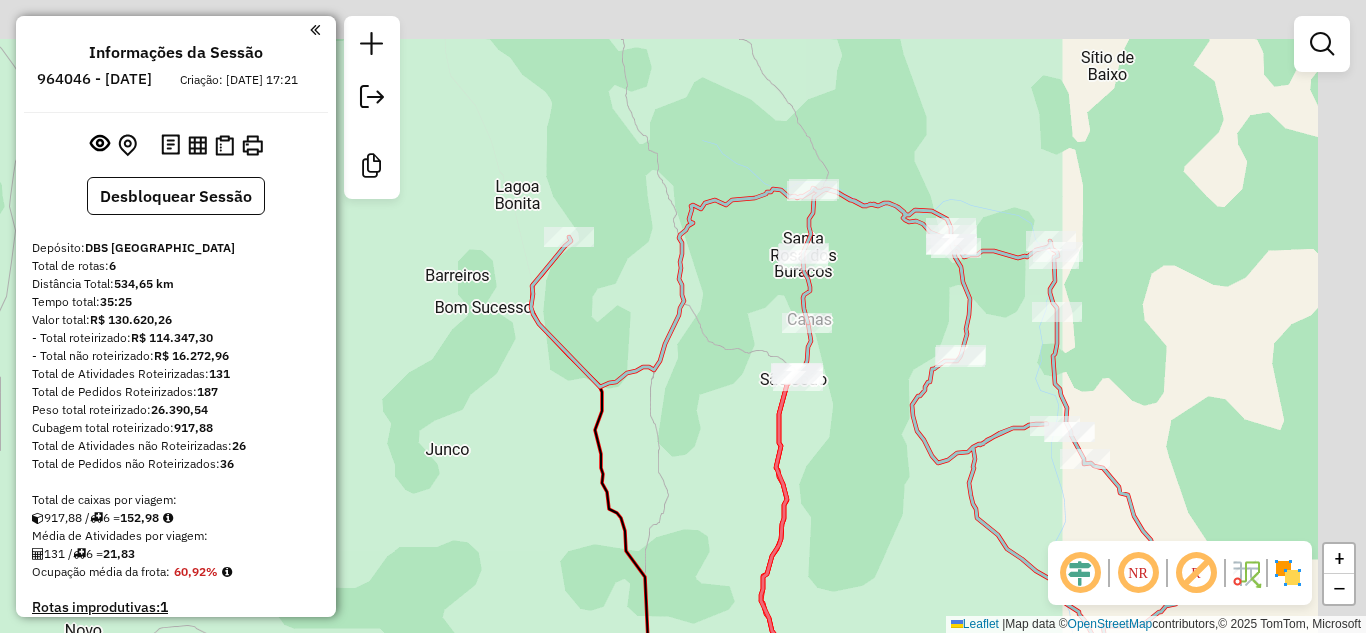 drag, startPoint x: 841, startPoint y: 286, endPoint x: 670, endPoint y: 388, distance: 199.11052 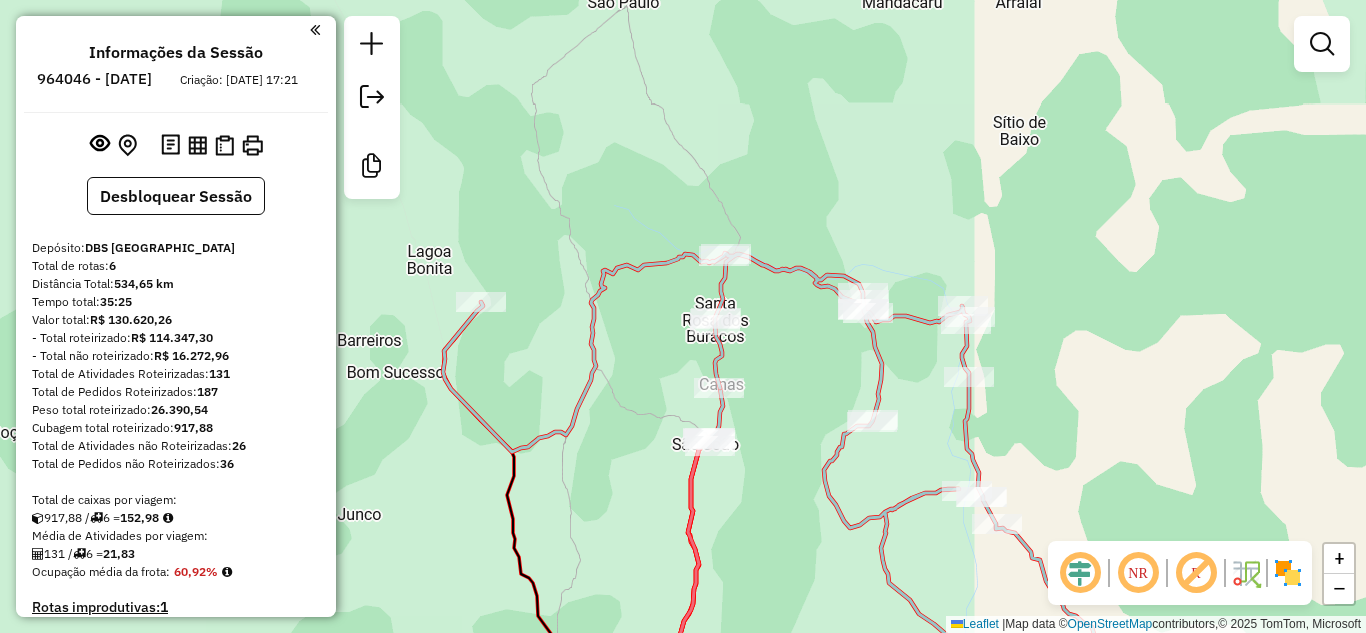 drag, startPoint x: 729, startPoint y: 402, endPoint x: 624, endPoint y: 391, distance: 105.574615 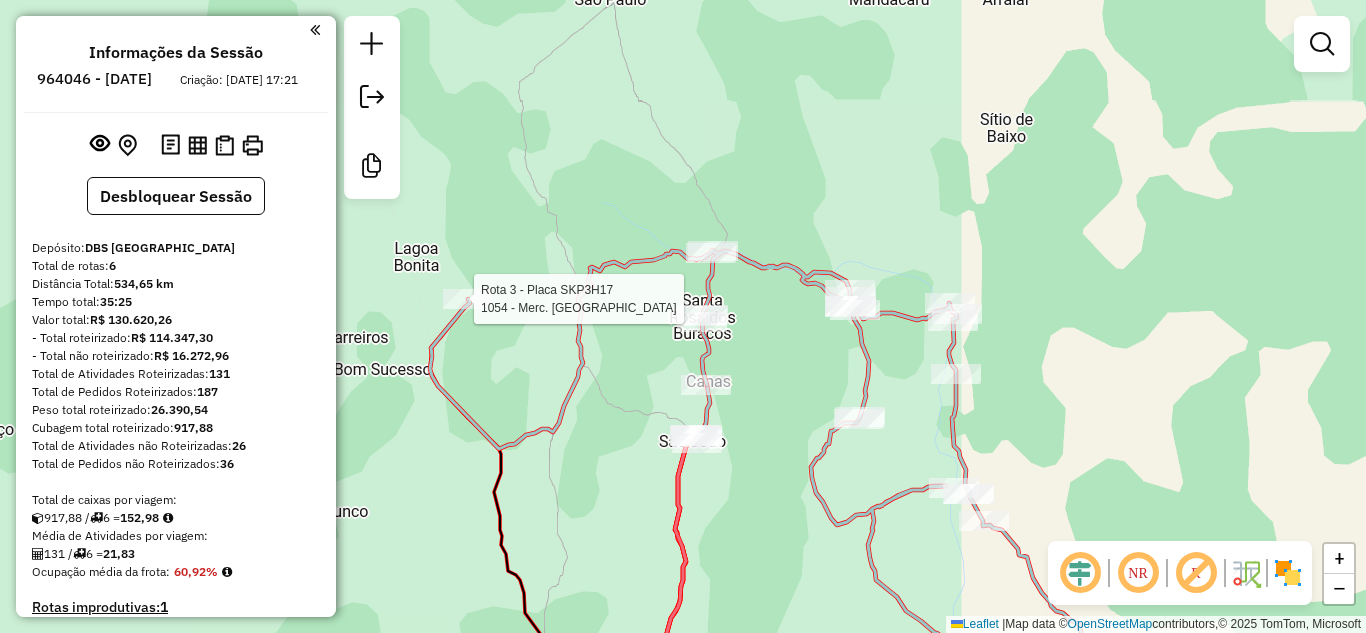 select on "**********" 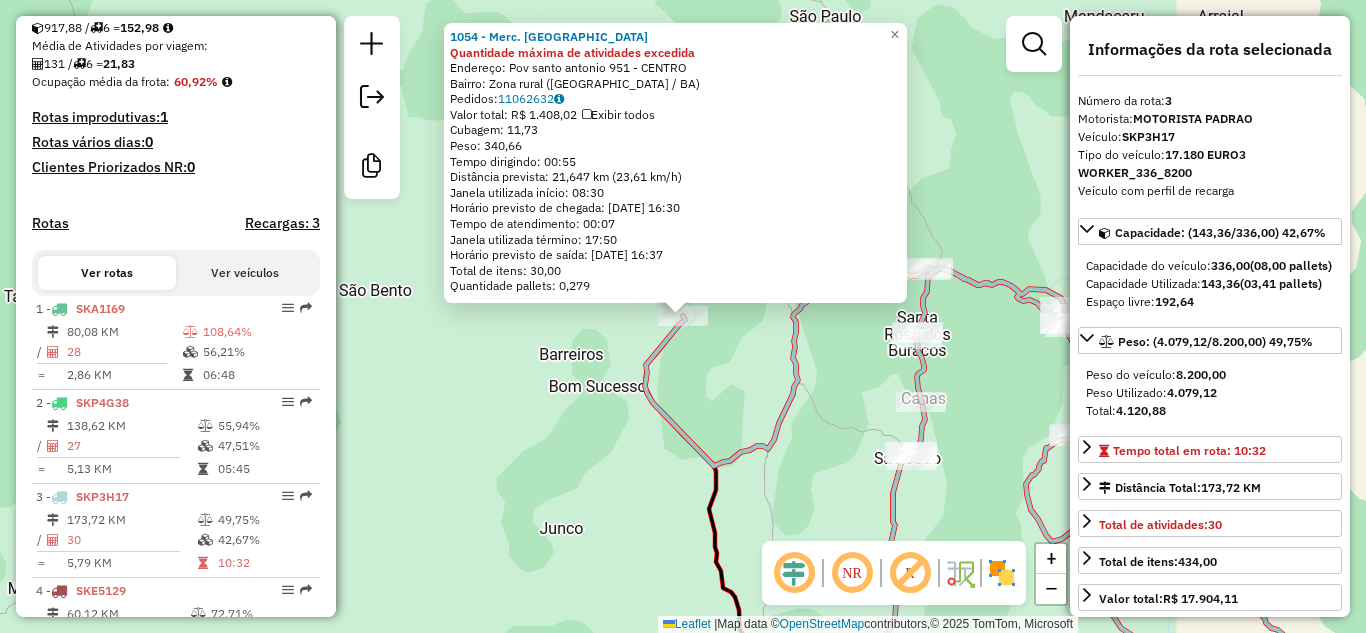 scroll, scrollTop: 976, scrollLeft: 0, axis: vertical 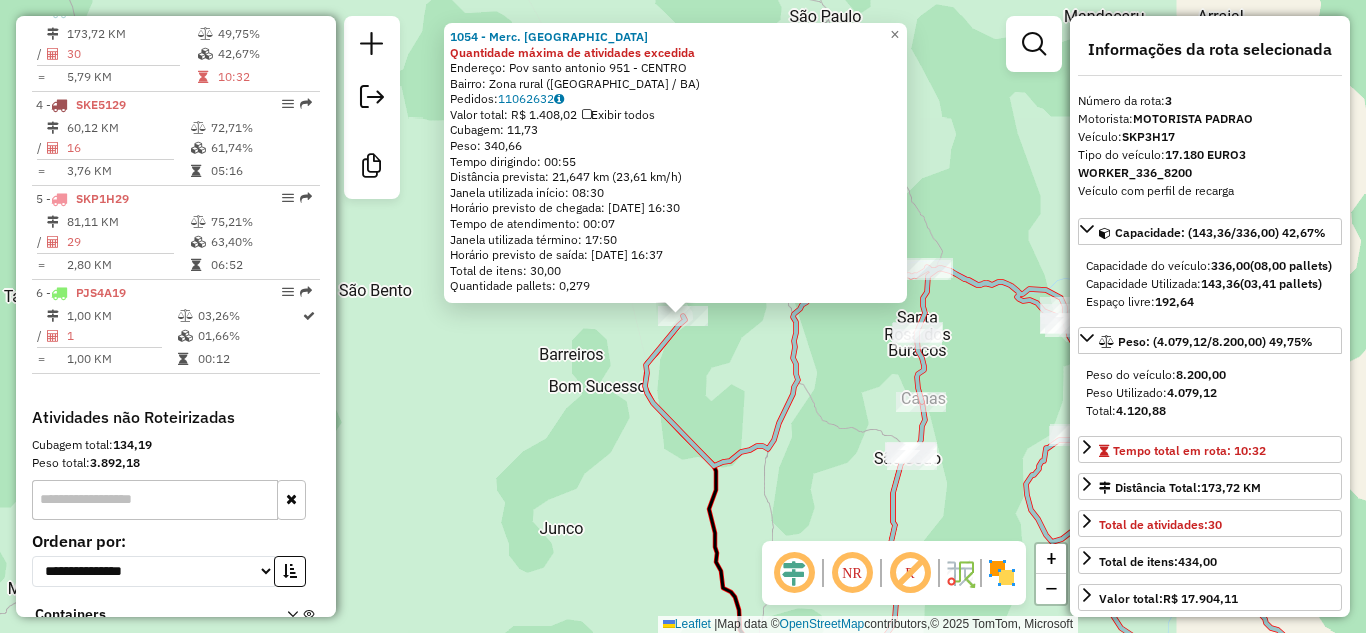 click on "1054 - Merc. Santo Antônio Quantidade máxima de atividades excedida  Endereço: [GEOGRAPHIC_DATA]      951 - [GEOGRAPHIC_DATA]: Zona rural ([GEOGRAPHIC_DATA] / BA)   [GEOGRAPHIC_DATA]:  11062632   Valor total: R$ 1.408,02   Exibir todos   Cubagem: 11,73  Peso: 340,66  Tempo dirigindo: 00:55   Distância prevista: 21,647 km (23,61 km/h)   [GEOGRAPHIC_DATA] utilizada início: 08:30   Horário previsto de chegada: [DATE] 16:30   Tempo de atendimento: 00:07   Janela utilizada término: 17:50   Horário previsto de saída: [DATE] 16:37   Total de itens: 30,00   Quantidade pallets: 0,279  × Janela de atendimento Grade de atendimento Capacidade Transportadoras Veículos Cliente Pedidos  Rotas Selecione os dias de semana para filtrar as janelas de atendimento  Seg   Ter   Qua   Qui   Sex   Sáb   Dom  Informe o período da janela de atendimento: De: Até:  Filtrar exatamente a janela do cliente  Considerar janela de atendimento padrão  Selecione os dias de semana para filtrar as grades de atendimento  Seg   Ter   Qua   Qui   Sex  De:" 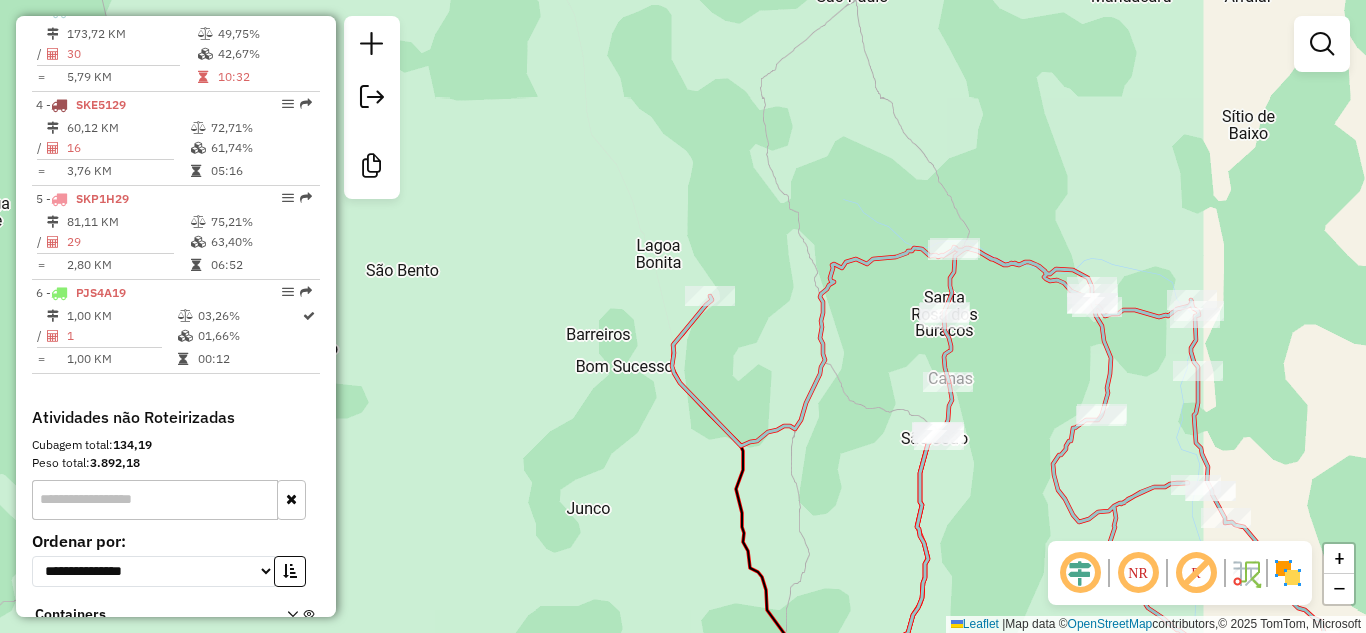 drag, startPoint x: 726, startPoint y: 353, endPoint x: 677, endPoint y: 299, distance: 72.91776 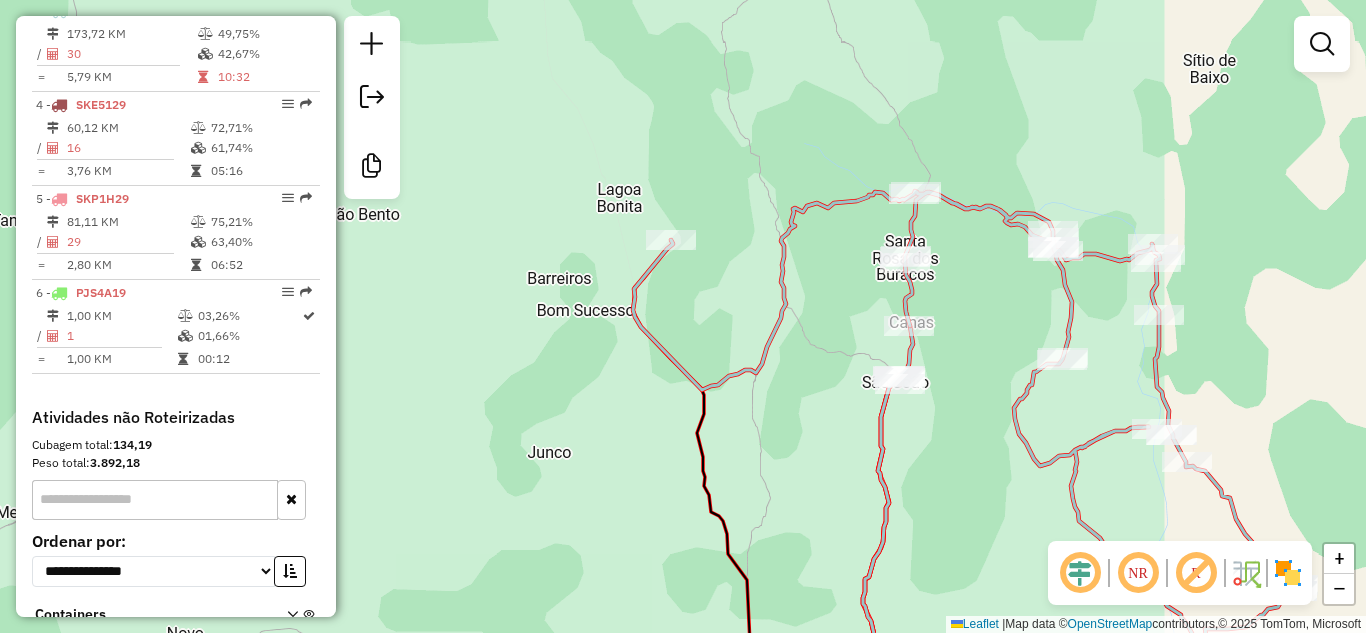 drag, startPoint x: 806, startPoint y: 411, endPoint x: 770, endPoint y: 366, distance: 57.628117 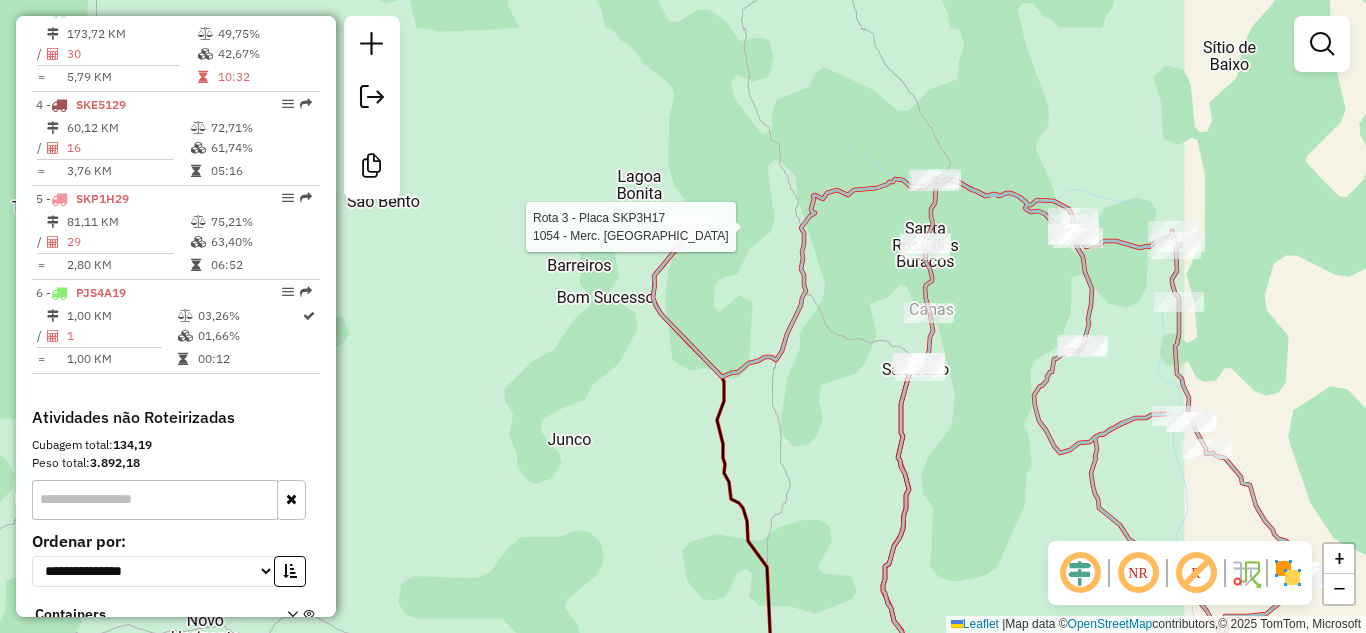 select on "**********" 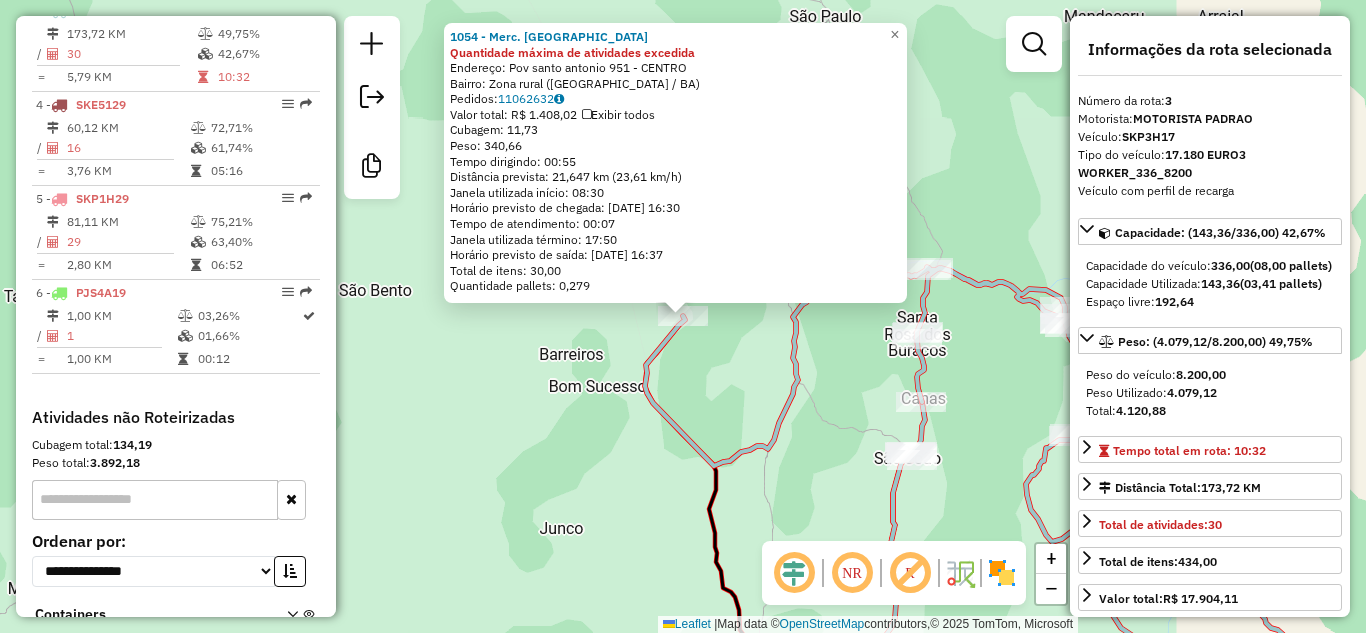 click on "1054 - Merc. Santo Antônio Quantidade máxima de atividades excedida  Endereço: [GEOGRAPHIC_DATA]      951 - [GEOGRAPHIC_DATA]: Zona rural ([GEOGRAPHIC_DATA] / BA)   [GEOGRAPHIC_DATA]:  11062632   Valor total: R$ 1.408,02   Exibir todos   Cubagem: 11,73  Peso: 340,66  Tempo dirigindo: 00:55   Distância prevista: 21,647 km (23,61 km/h)   [GEOGRAPHIC_DATA] utilizada início: 08:30   Horário previsto de chegada: [DATE] 16:30   Tempo de atendimento: 00:07   Janela utilizada término: 17:50   Horário previsto de saída: [DATE] 16:37   Total de itens: 30,00   Quantidade pallets: 0,279  × Janela de atendimento Grade de atendimento Capacidade Transportadoras Veículos Cliente Pedidos  Rotas Selecione os dias de semana para filtrar as janelas de atendimento  Seg   Ter   Qua   Qui   Sex   Sáb   Dom  Informe o período da janela de atendimento: De: Até:  Filtrar exatamente a janela do cliente  Considerar janela de atendimento padrão  Selecione os dias de semana para filtrar as grades de atendimento  Seg   Ter   Qua   Qui   Sex  De:" 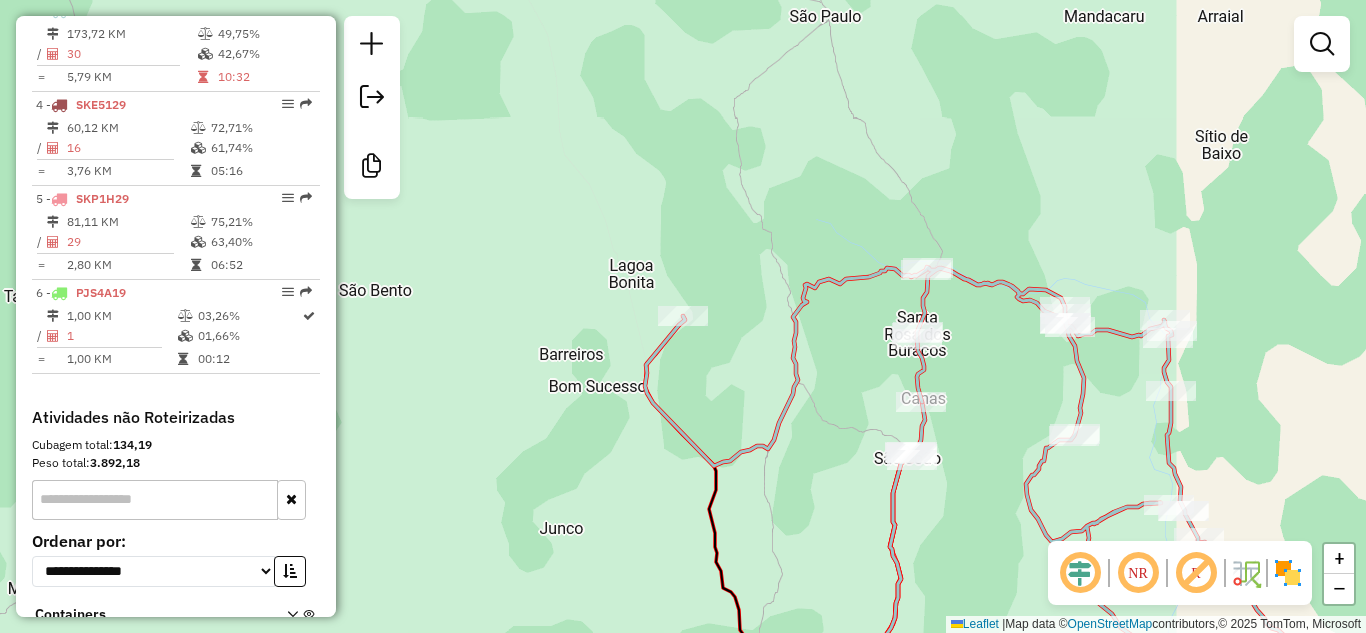 click on "Janela de atendimento Grade de atendimento Capacidade Transportadoras Veículos Cliente Pedidos  Rotas Selecione os dias de semana para filtrar as janelas de atendimento  Seg   Ter   Qua   Qui   Sex   Sáb   Dom  Informe o período da janela de atendimento: De: Até:  Filtrar exatamente a janela do cliente  Considerar janela de atendimento padrão  Selecione os dias de semana para filtrar as grades de atendimento  Seg   Ter   Qua   Qui   Sex   Sáb   Dom   Considerar clientes sem dia de atendimento cadastrado  Clientes fora do dia de atendimento selecionado Filtrar as atividades entre os valores definidos abaixo:  Peso mínimo:   Peso máximo:   Cubagem mínima:   Cubagem máxima:   De:   Até:  Filtrar as atividades entre o tempo de atendimento definido abaixo:  De:   Até:   Considerar capacidade total dos clientes não roteirizados Transportadora: Selecione um ou mais itens Tipo de veículo: Selecione um ou mais itens Veículo: Selecione um ou mais itens Motorista: Selecione um ou mais itens Nome: Rótulo:" 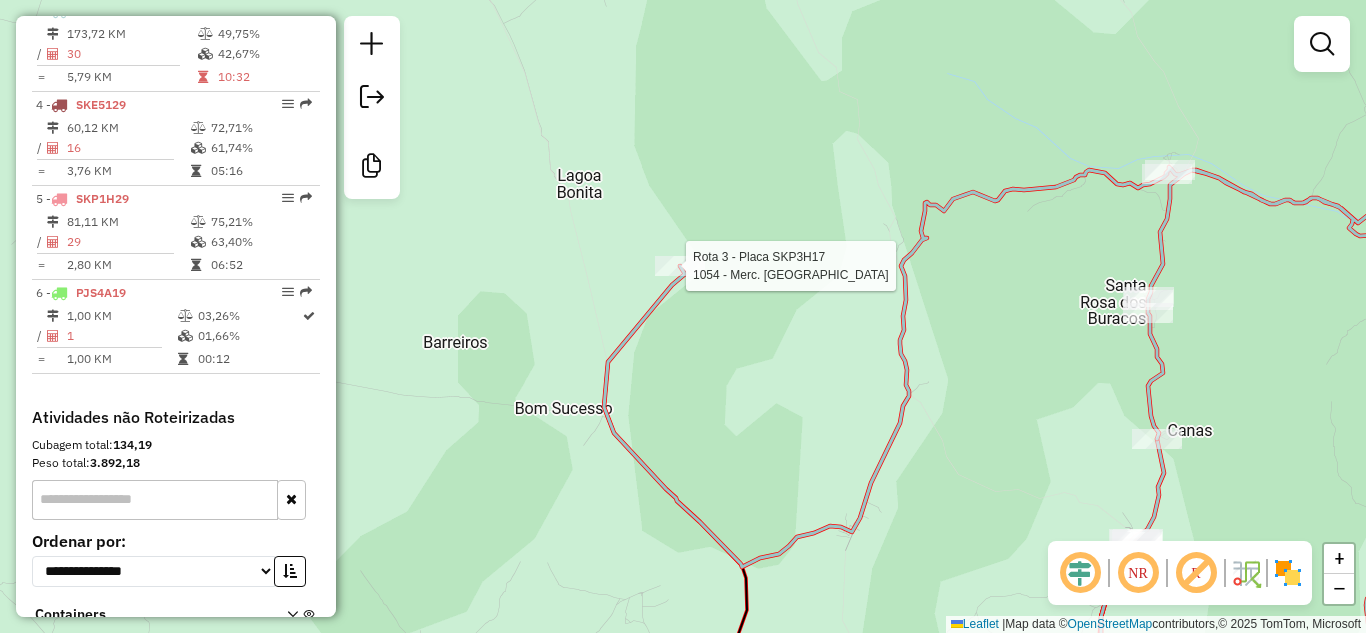 select on "**********" 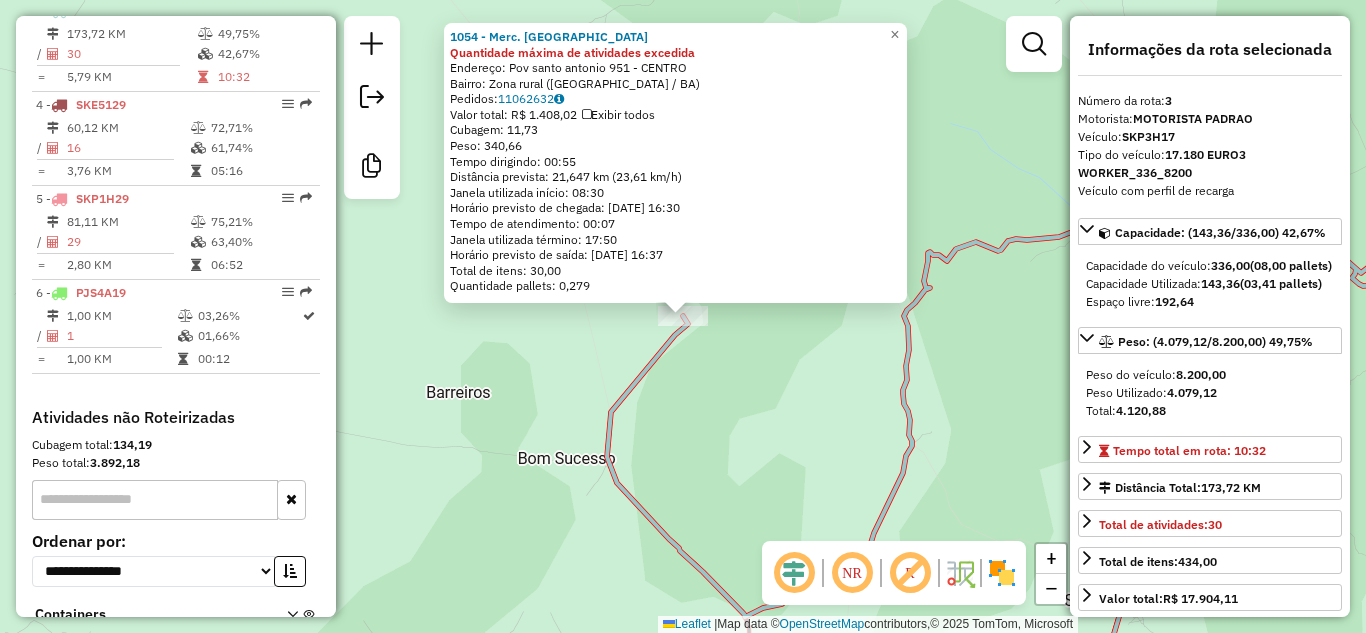 click on "1054 - Merc. Santo Antônio Quantidade máxima de atividades excedida  Endereço: [GEOGRAPHIC_DATA]      951 - [GEOGRAPHIC_DATA]: Zona rural ([GEOGRAPHIC_DATA] / BA)   [GEOGRAPHIC_DATA]:  11062632   Valor total: R$ 1.408,02   Exibir todos   Cubagem: 11,73  Peso: 340,66  Tempo dirigindo: 00:55   Distância prevista: 21,647 km (23,61 km/h)   [GEOGRAPHIC_DATA] utilizada início: 08:30   Horário previsto de chegada: [DATE] 16:30   Tempo de atendimento: 00:07   Janela utilizada término: 17:50   Horário previsto de saída: [DATE] 16:37   Total de itens: 30,00   Quantidade pallets: 0,279  × Janela de atendimento Grade de atendimento Capacidade Transportadoras Veículos Cliente Pedidos  Rotas Selecione os dias de semana para filtrar as janelas de atendimento  Seg   Ter   Qua   Qui   Sex   Sáb   Dom  Informe o período da janela de atendimento: De: Até:  Filtrar exatamente a janela do cliente  Considerar janela de atendimento padrão  Selecione os dias de semana para filtrar as grades de atendimento  Seg   Ter   Qua   Qui   Sex  De:" 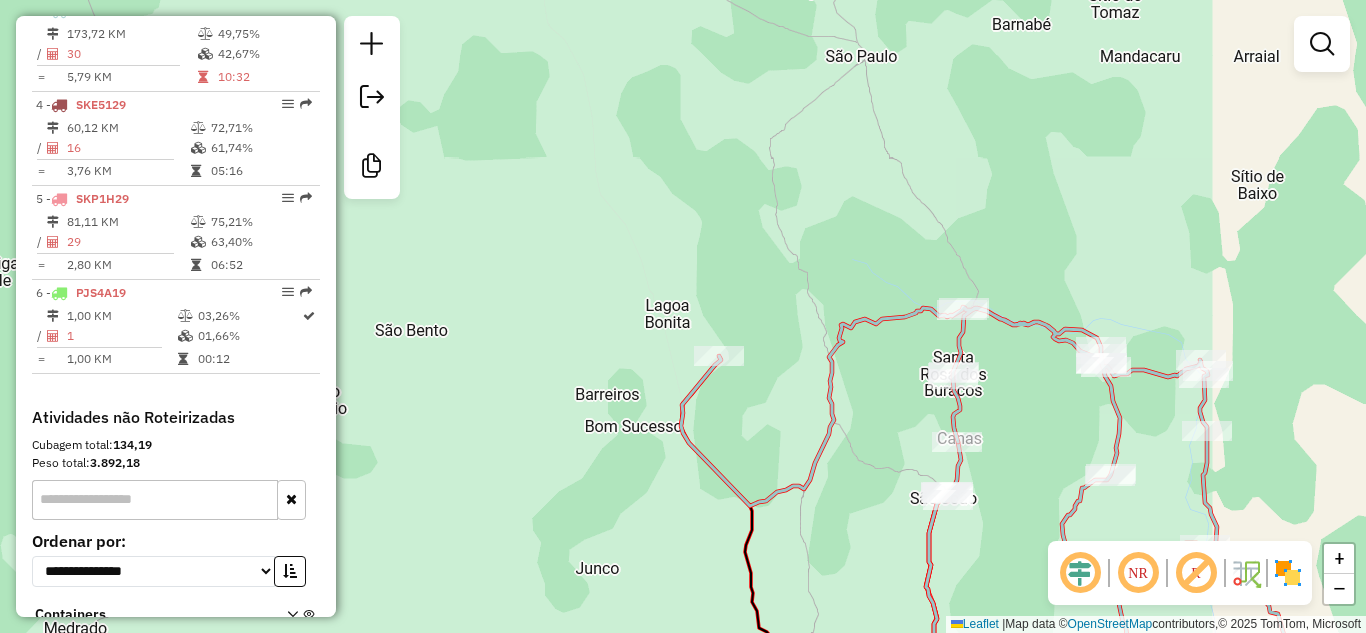 drag, startPoint x: 755, startPoint y: 397, endPoint x: 721, endPoint y: 176, distance: 223.60008 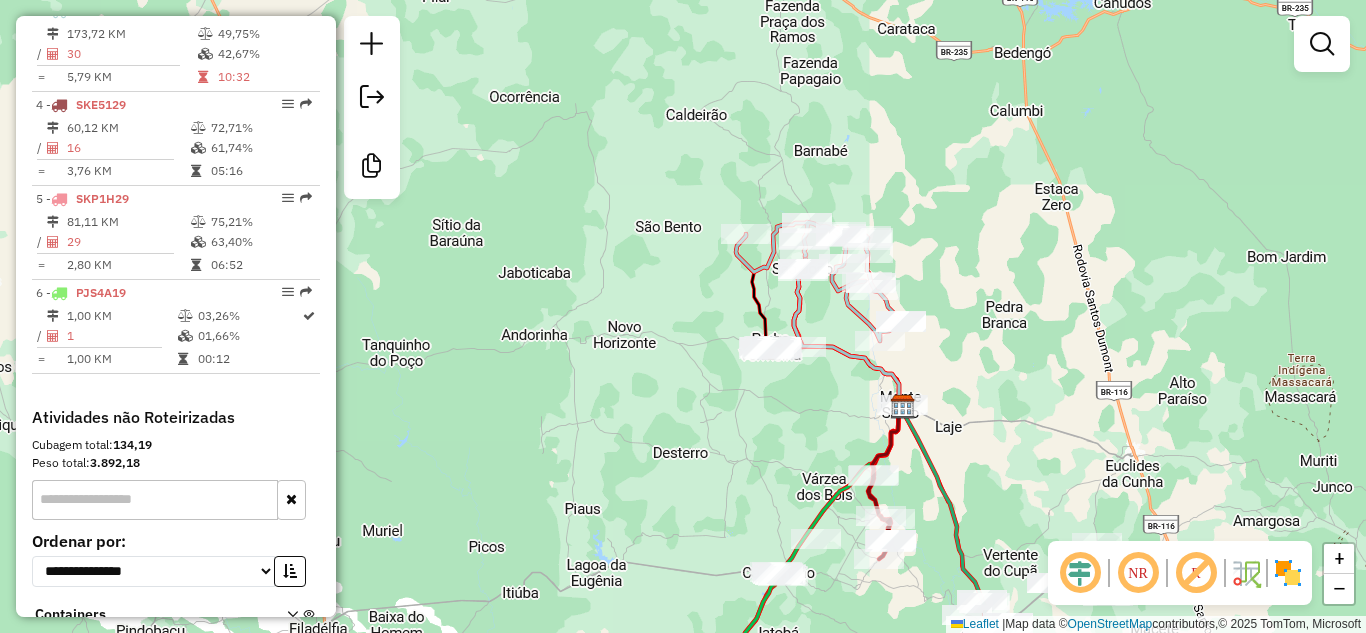 drag, startPoint x: 667, startPoint y: 405, endPoint x: 639, endPoint y: 320, distance: 89.49302 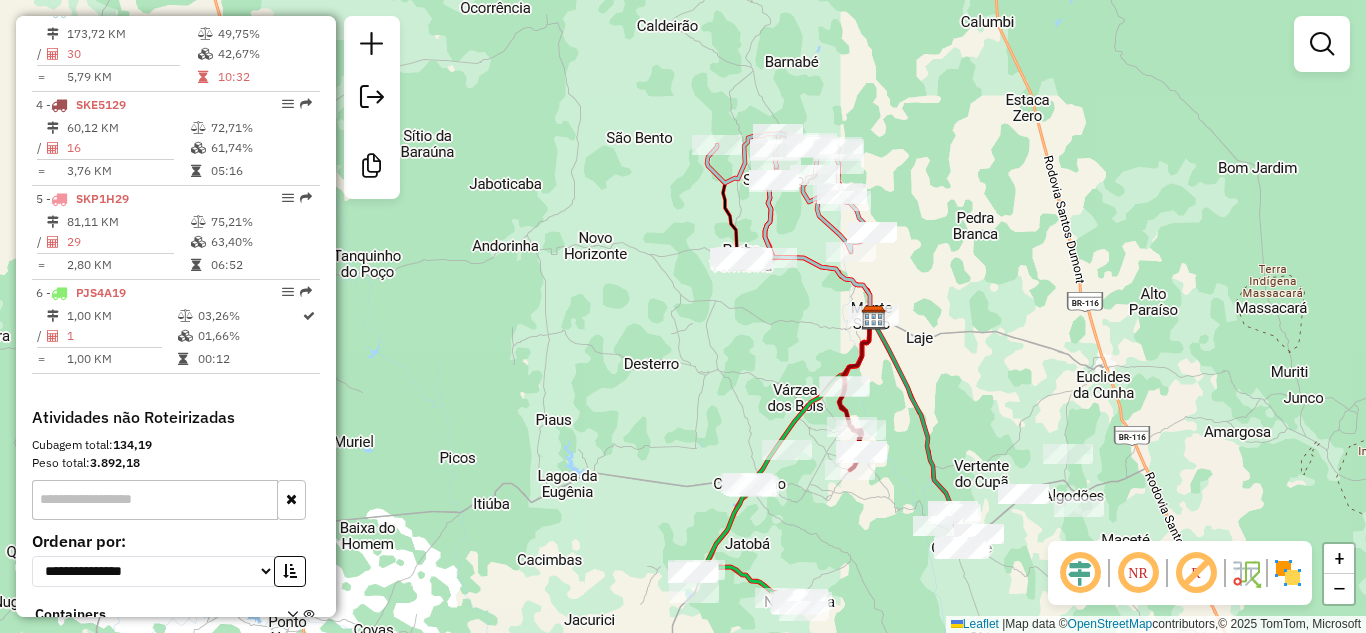 drag, startPoint x: 680, startPoint y: 408, endPoint x: 596, endPoint y: 303, distance: 134.4656 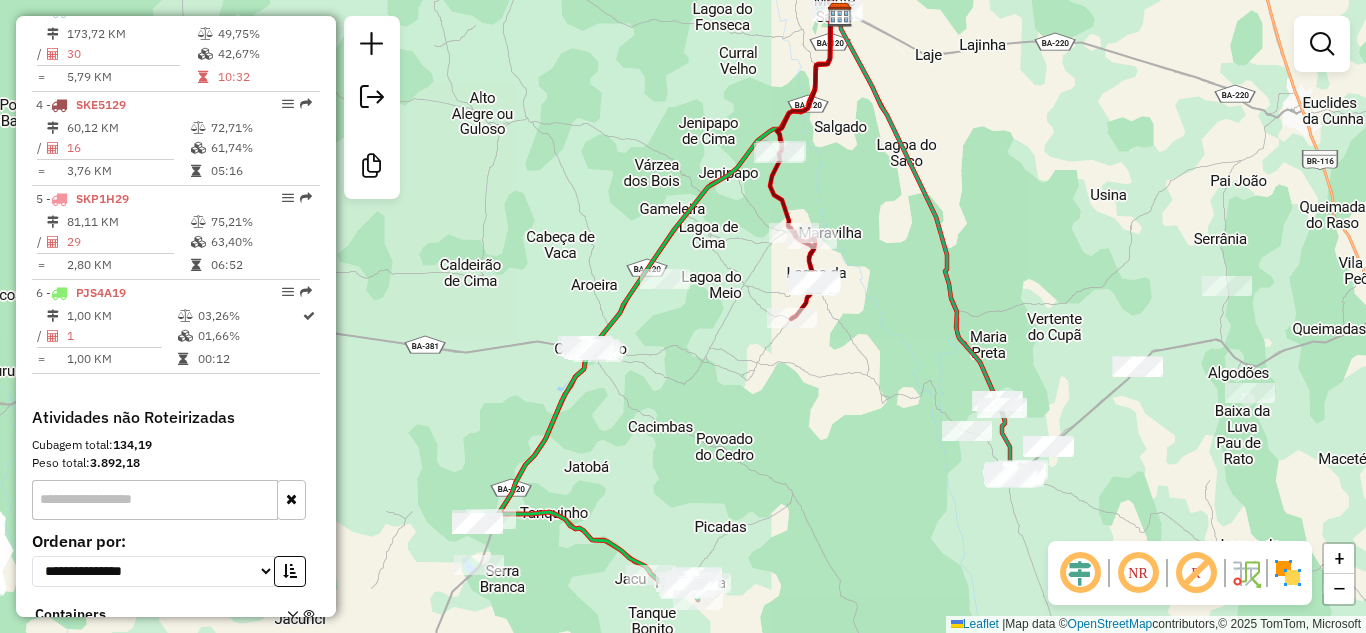 drag, startPoint x: 980, startPoint y: 474, endPoint x: 632, endPoint y: 330, distance: 376.61652 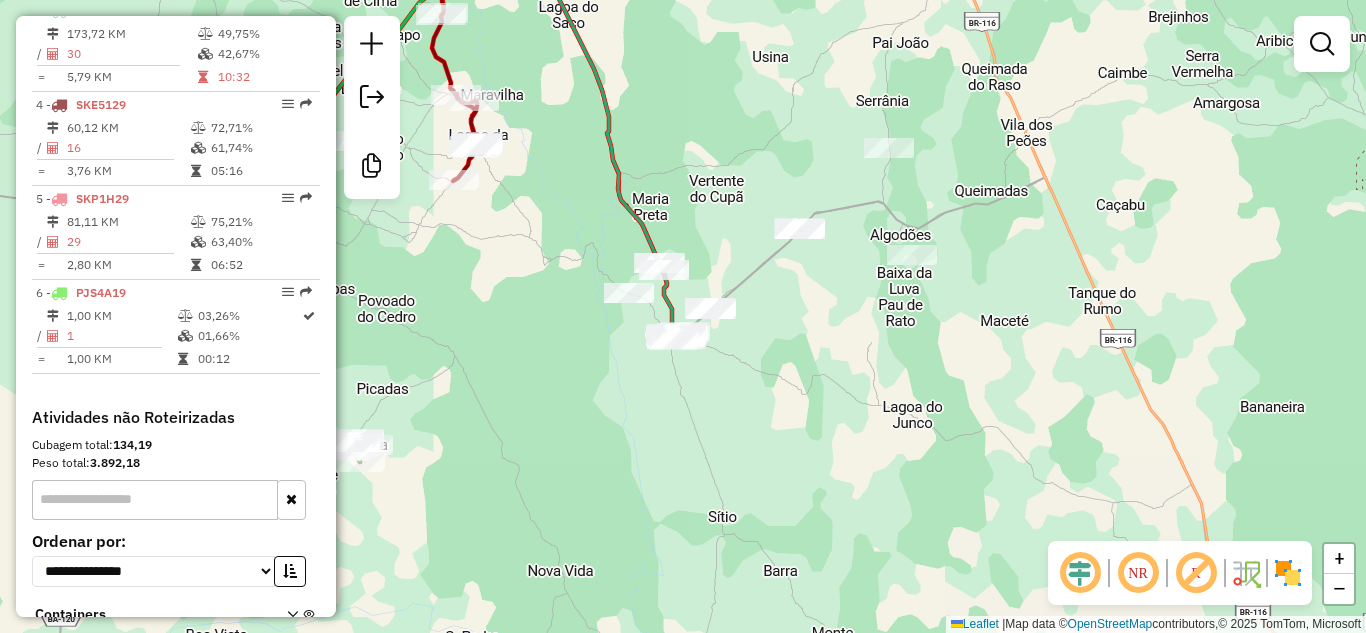 click on "Janela de atendimento Grade de atendimento Capacidade Transportadoras Veículos Cliente Pedidos  Rotas Selecione os dias de semana para filtrar as janelas de atendimento  Seg   Ter   Qua   Qui   Sex   Sáb   Dom  Informe o período da janela de atendimento: De: Até:  Filtrar exatamente a janela do cliente  Considerar janela de atendimento padrão  Selecione os dias de semana para filtrar as grades de atendimento  Seg   Ter   Qua   Qui   Sex   Sáb   Dom   Considerar clientes sem dia de atendimento cadastrado  Clientes fora do dia de atendimento selecionado Filtrar as atividades entre os valores definidos abaixo:  Peso mínimo:   Peso máximo:   Cubagem mínima:   Cubagem máxima:   De:   Até:  Filtrar as atividades entre o tempo de atendimento definido abaixo:  De:   Até:   Considerar capacidade total dos clientes não roteirizados Transportadora: Selecione um ou mais itens Tipo de veículo: Selecione um ou mais itens Veículo: Selecione um ou mais itens Motorista: Selecione um ou mais itens Nome: Rótulo:" 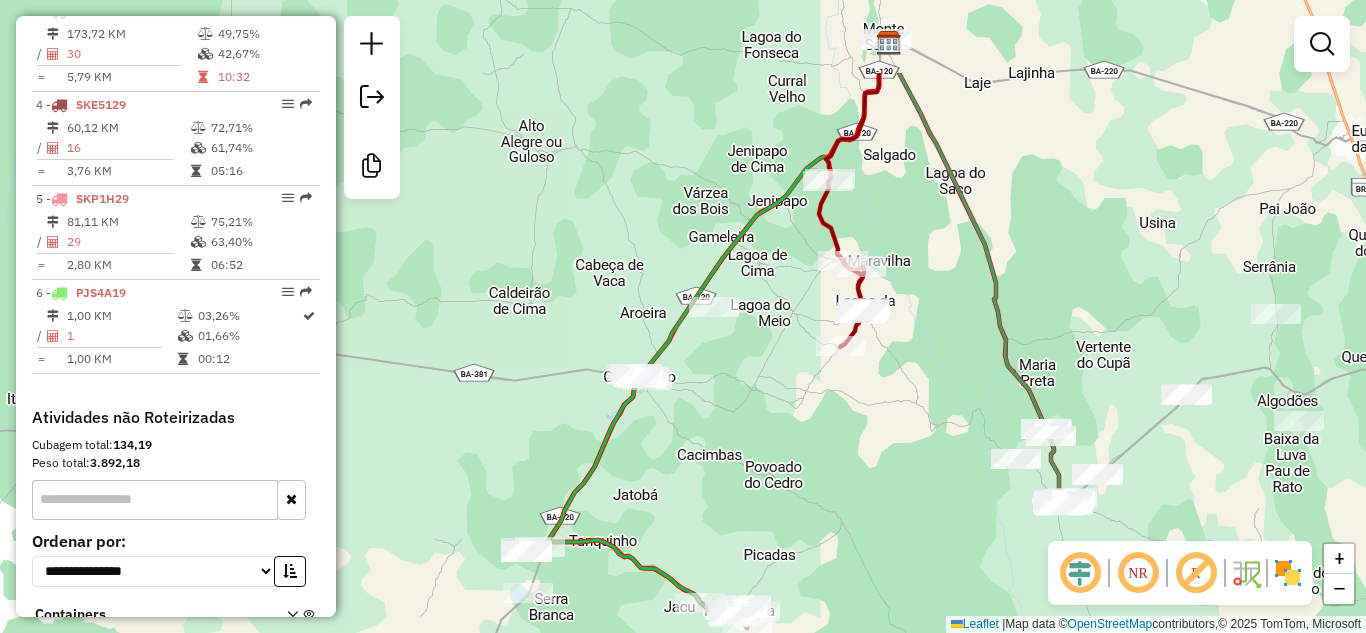 drag, startPoint x: 656, startPoint y: 444, endPoint x: 550, endPoint y: 489, distance: 115.15642 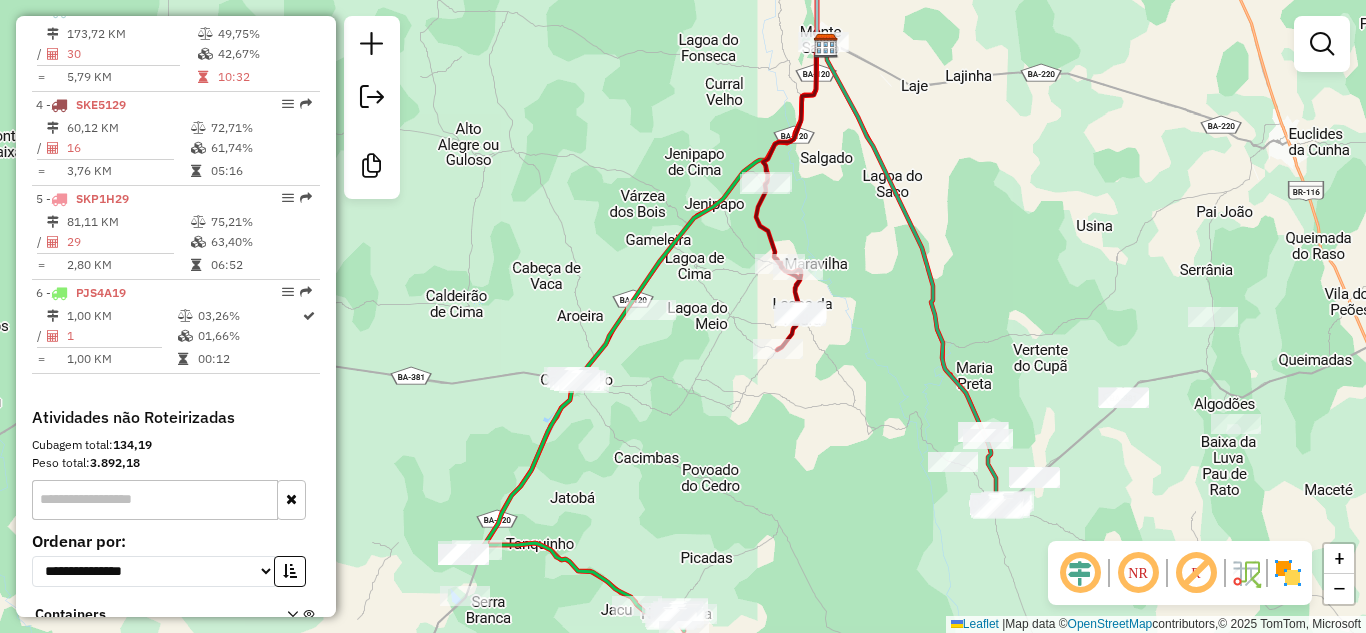 drag, startPoint x: 704, startPoint y: 374, endPoint x: 598, endPoint y: 352, distance: 108.25895 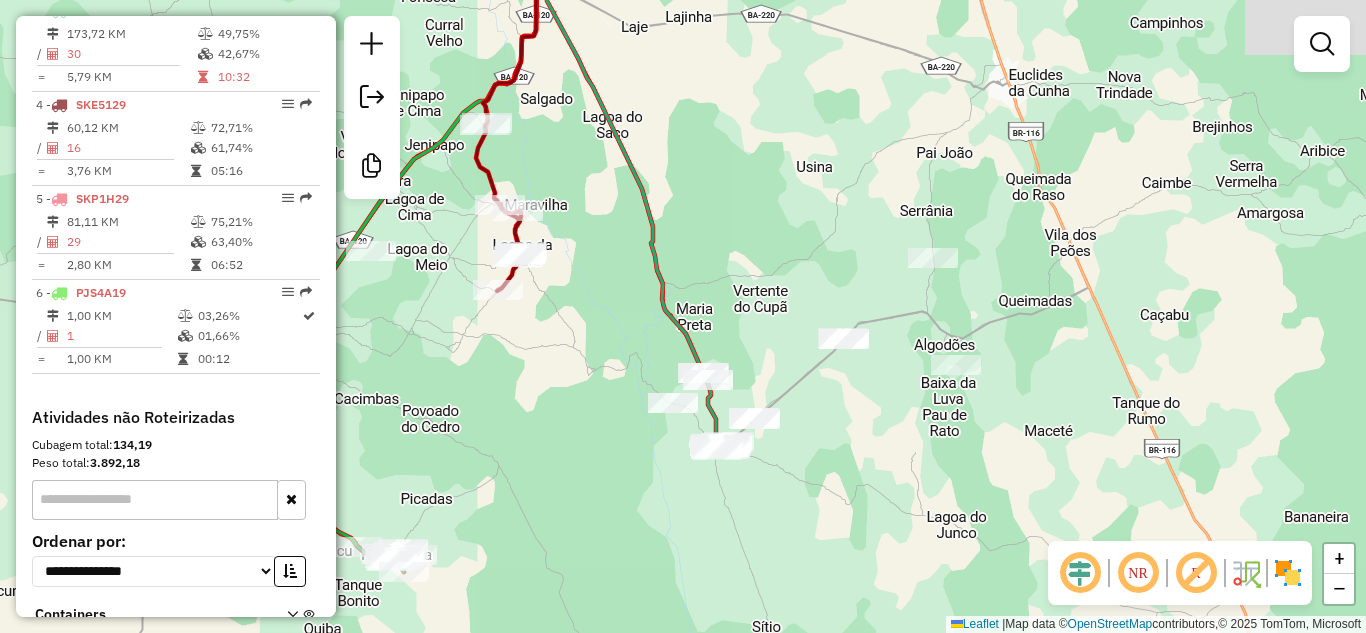 drag, startPoint x: 875, startPoint y: 333, endPoint x: 631, endPoint y: 284, distance: 248.87146 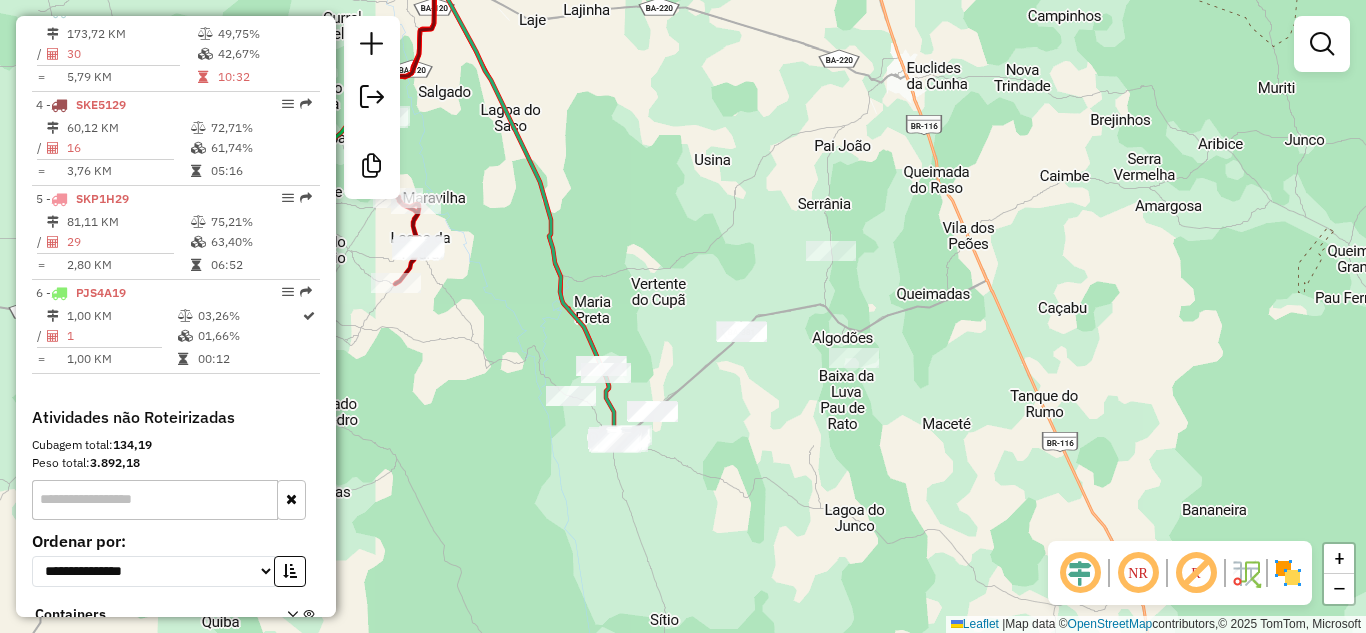 drag, startPoint x: 818, startPoint y: 357, endPoint x: 748, endPoint y: 377, distance: 72.8011 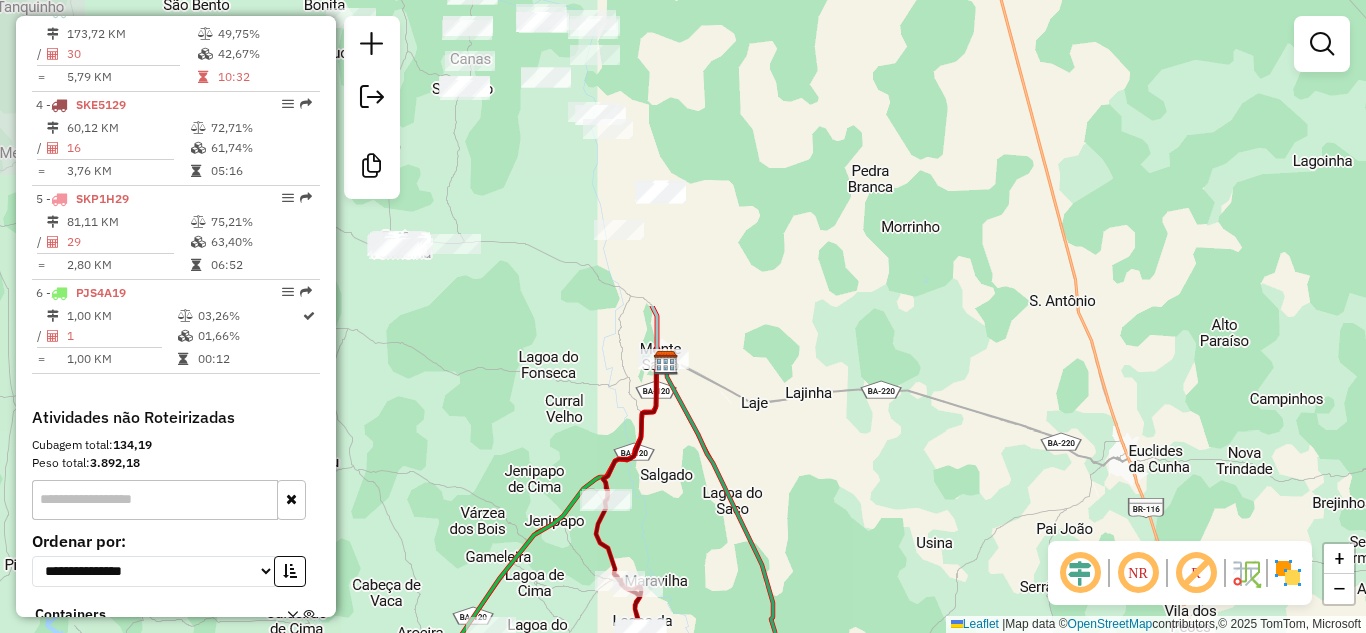 drag, startPoint x: 560, startPoint y: 171, endPoint x: 824, endPoint y: 540, distance: 453.71466 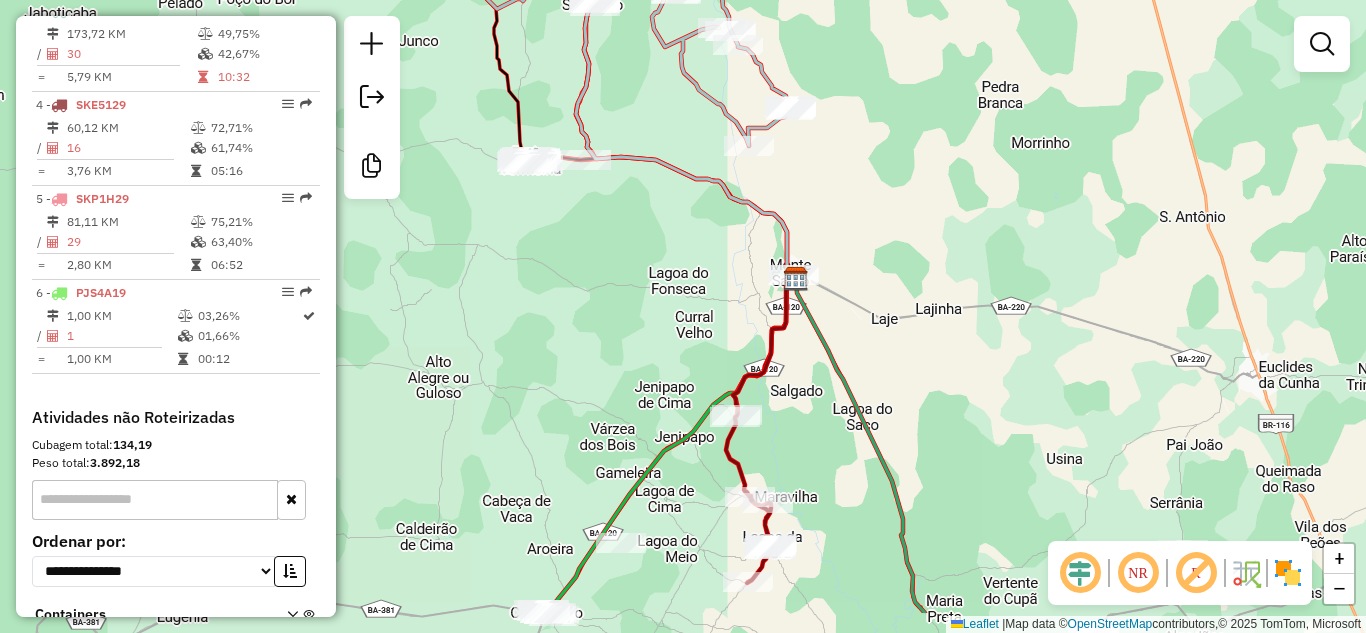 drag, startPoint x: 554, startPoint y: 362, endPoint x: 559, endPoint y: 193, distance: 169.07394 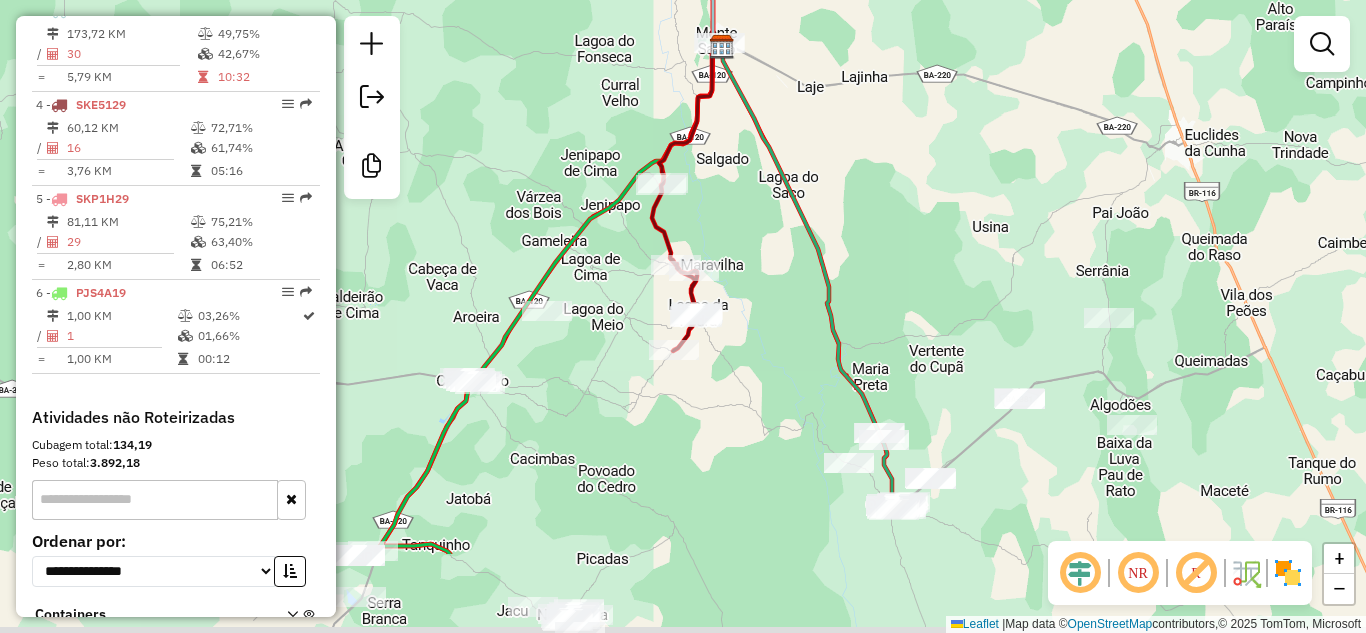 drag, startPoint x: 786, startPoint y: 428, endPoint x: 764, endPoint y: 279, distance: 150.6154 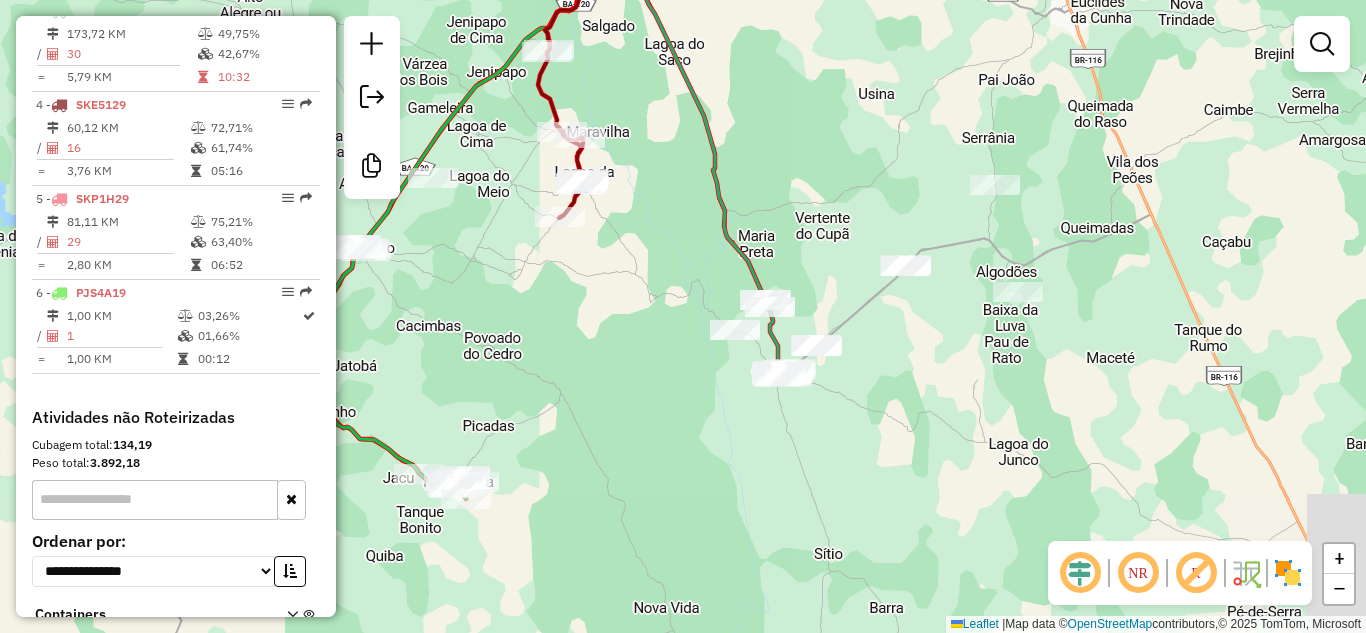 drag, startPoint x: 610, startPoint y: 493, endPoint x: 484, endPoint y: 319, distance: 214.83017 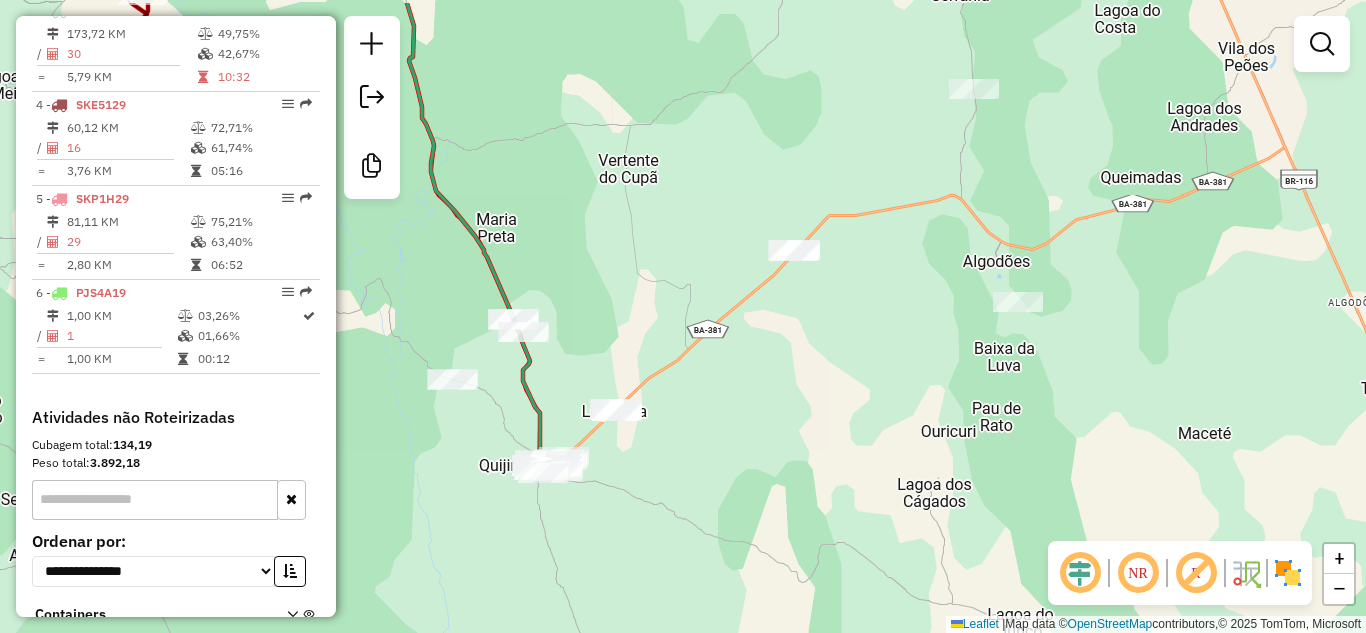 drag, startPoint x: 833, startPoint y: 257, endPoint x: 858, endPoint y: 411, distance: 156.01602 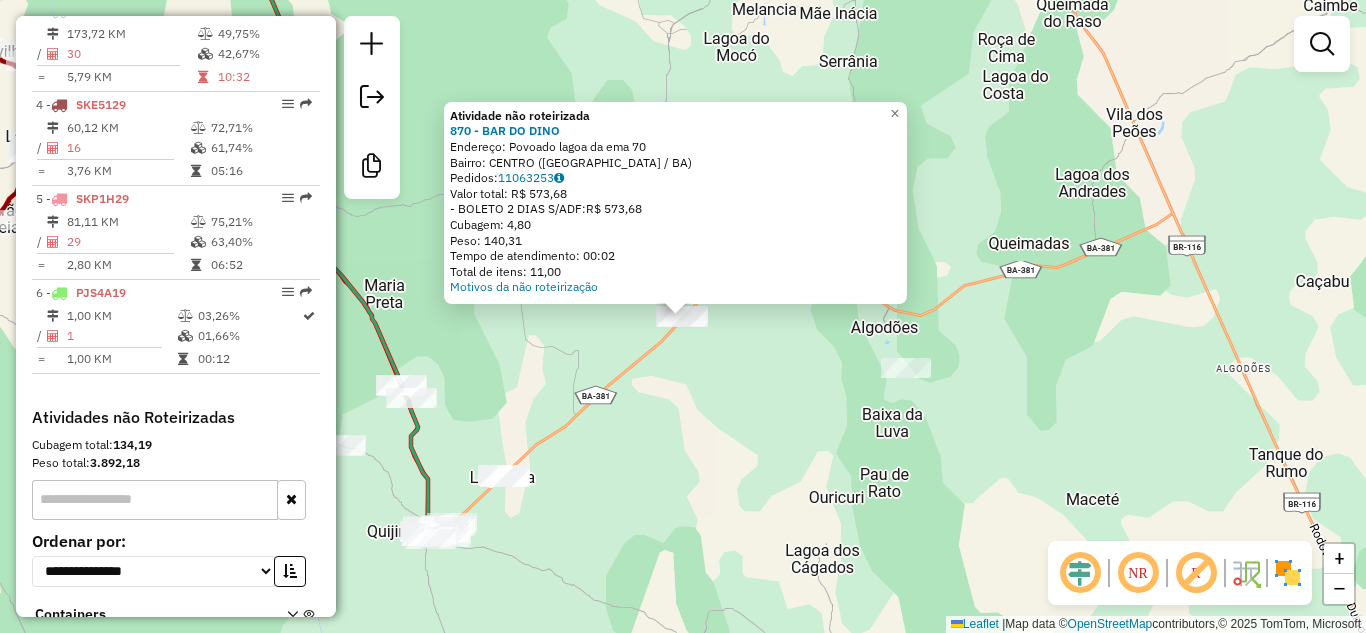 drag, startPoint x: 792, startPoint y: 355, endPoint x: 823, endPoint y: 377, distance: 38.013157 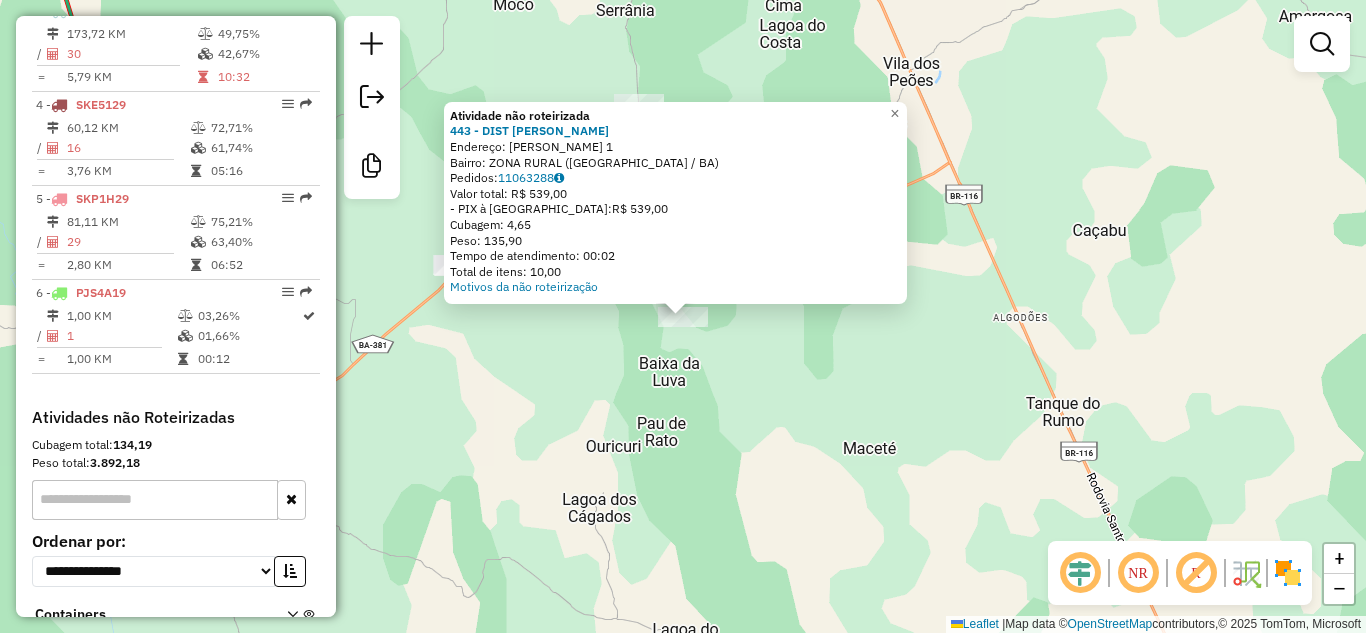 click on "Atividade não roteirizada 443 - DIST MARIA PRETA  Endereço:  POV  MARIA PRETA 1   Bairro: ZONA RURAL ([GEOGRAPHIC_DATA] / BA)   Pedidos:  11063288   Valor total: R$ 539,00   - PIX à Vista:  R$ 539,00   Cubagem: 4,65   Peso: 135,90   Tempo de atendimento: 00:02   Total de itens: 10,00  Motivos da não roteirização × Janela de atendimento Grade de atendimento Capacidade Transportadoras Veículos Cliente Pedidos  Rotas Selecione os dias de semana para filtrar as janelas de atendimento  Seg   Ter   Qua   Qui   Sex   Sáb   Dom  Informe o período da janela de atendimento: De: Até:  Filtrar exatamente a janela do cliente  Considerar janela de atendimento padrão  Selecione os dias de semana para filtrar as grades de atendimento  Seg   Ter   Qua   Qui   Sex   Sáb   Dom   Considerar clientes sem dia de atendimento cadastrado  Clientes fora do dia de atendimento selecionado Filtrar as atividades entre os valores definidos abaixo:  Peso mínimo:   Peso máximo:   Cubagem mínima:   Cubagem máxima:   De:   Até:  De:" 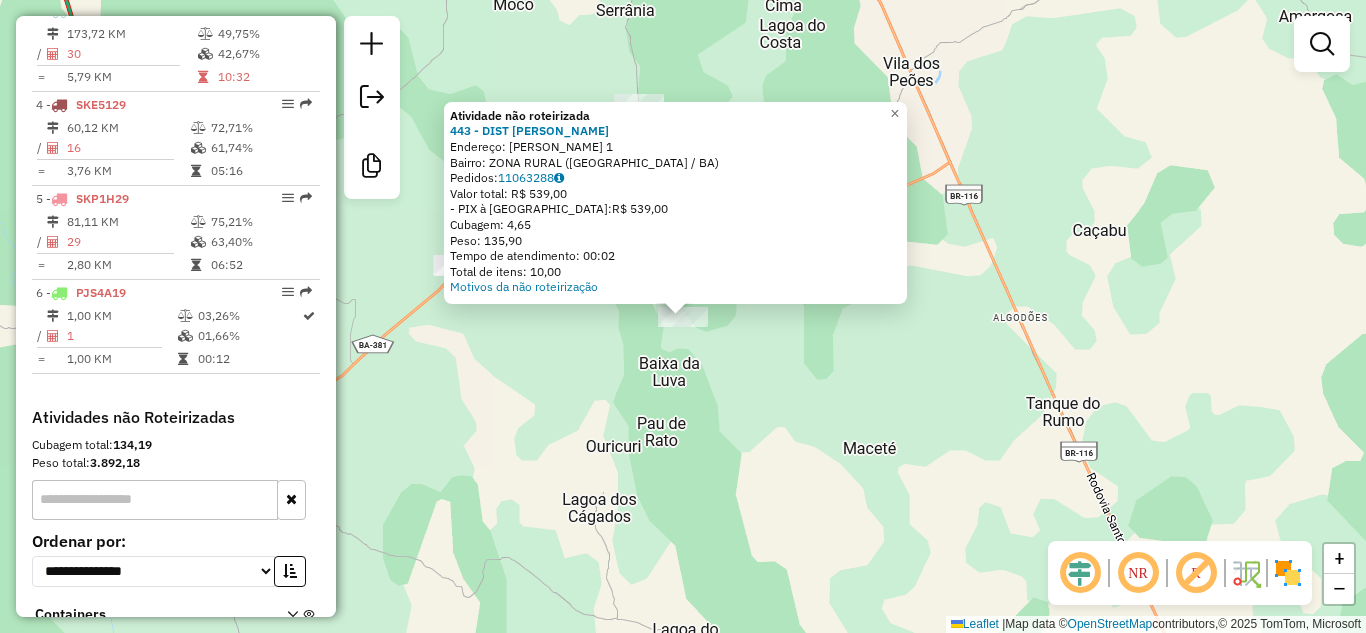 click on "Atividade não roteirizada 443 - DIST MARIA PRETA  Endereço:  POV  MARIA PRETA 1   Bairro: ZONA RURAL ([GEOGRAPHIC_DATA] / BA)   Pedidos:  11063288   Valor total: R$ 539,00   - PIX à Vista:  R$ 539,00   Cubagem: 4,65   Peso: 135,90   Tempo de atendimento: 00:02   Total de itens: 10,00  Motivos da não roteirização × Janela de atendimento Grade de atendimento Capacidade Transportadoras Veículos Cliente Pedidos  Rotas Selecione os dias de semana para filtrar as janelas de atendimento  Seg   Ter   Qua   Qui   Sex   Sáb   Dom  Informe o período da janela de atendimento: De: Até:  Filtrar exatamente a janela do cliente  Considerar janela de atendimento padrão  Selecione os dias de semana para filtrar as grades de atendimento  Seg   Ter   Qua   Qui   Sex   Sáb   Dom   Considerar clientes sem dia de atendimento cadastrado  Clientes fora do dia de atendimento selecionado Filtrar as atividades entre os valores definidos abaixo:  Peso mínimo:   Peso máximo:   Cubagem mínima:   Cubagem máxima:   De:   Até:  De:" 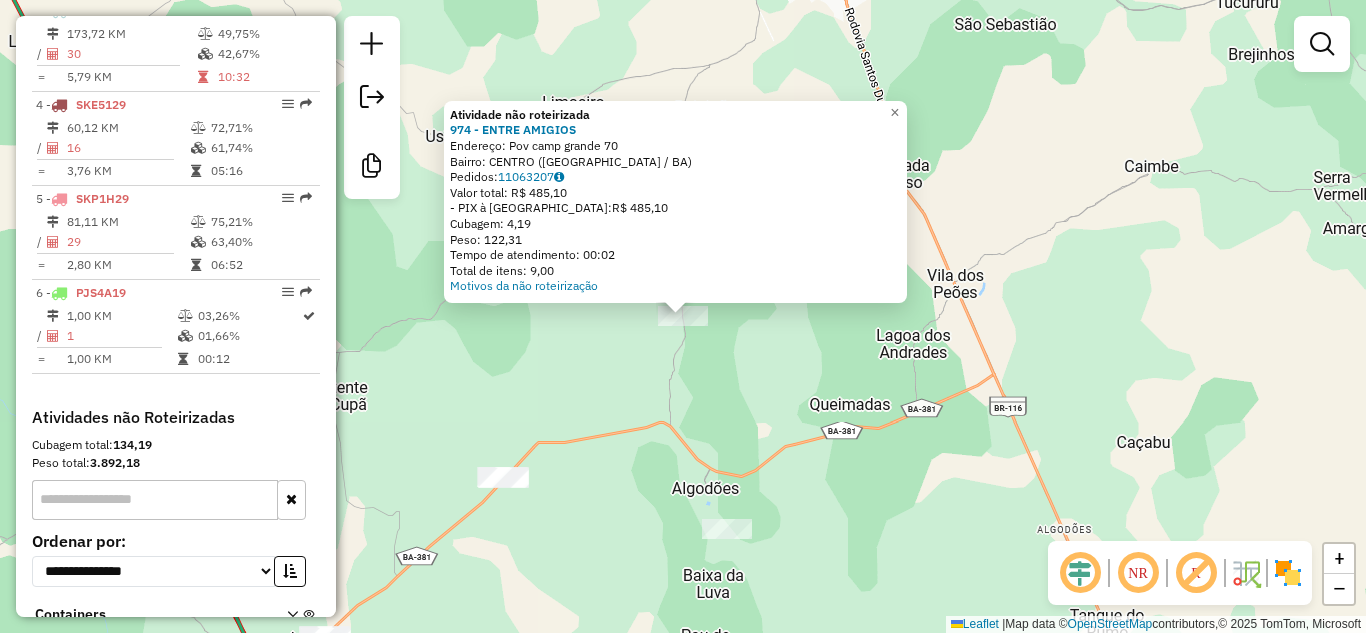 click on "Atividade não roteirizada 974 - ENTRE AMIGIOS  Endereço:  Pov camp grande 70   Bairro: CENTRO ([GEOGRAPHIC_DATA] / BA)   Pedidos:  11063207   Valor total: R$ 485,10   - PIX à Vista:  R$ 485,10   Cubagem: 4,19   Peso: 122,31   Tempo de atendimento: 00:02   Total de itens: 9,00  Motivos da não roteirização × Janela de atendimento Grade de atendimento Capacidade Transportadoras Veículos Cliente Pedidos  Rotas Selecione os dias de semana para filtrar as janelas de atendimento  Seg   Ter   Qua   Qui   Sex   Sáb   Dom  Informe o período da janela de atendimento: De: Até:  Filtrar exatamente a janela do cliente  Considerar janela de atendimento padrão  Selecione os dias de semana para filtrar as grades de atendimento  Seg   Ter   Qua   Qui   Sex   Sáb   Dom   Considerar clientes sem dia de atendimento cadastrado  Clientes fora do dia de atendimento selecionado Filtrar as atividades entre os valores definidos abaixo:  Peso mínimo:   Peso máximo:   Cubagem mínima:   Cubagem máxima:   De:   Até:   De:  Nome:" 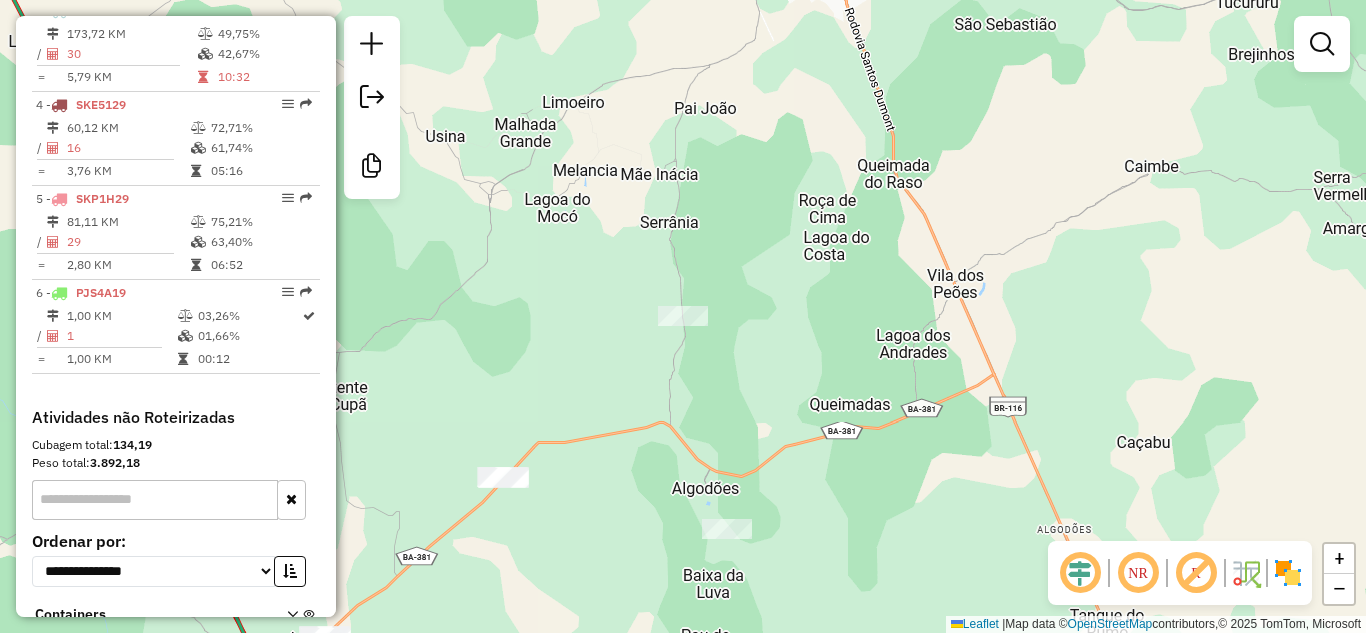drag, startPoint x: 552, startPoint y: 418, endPoint x: 833, endPoint y: 270, distance: 317.5925 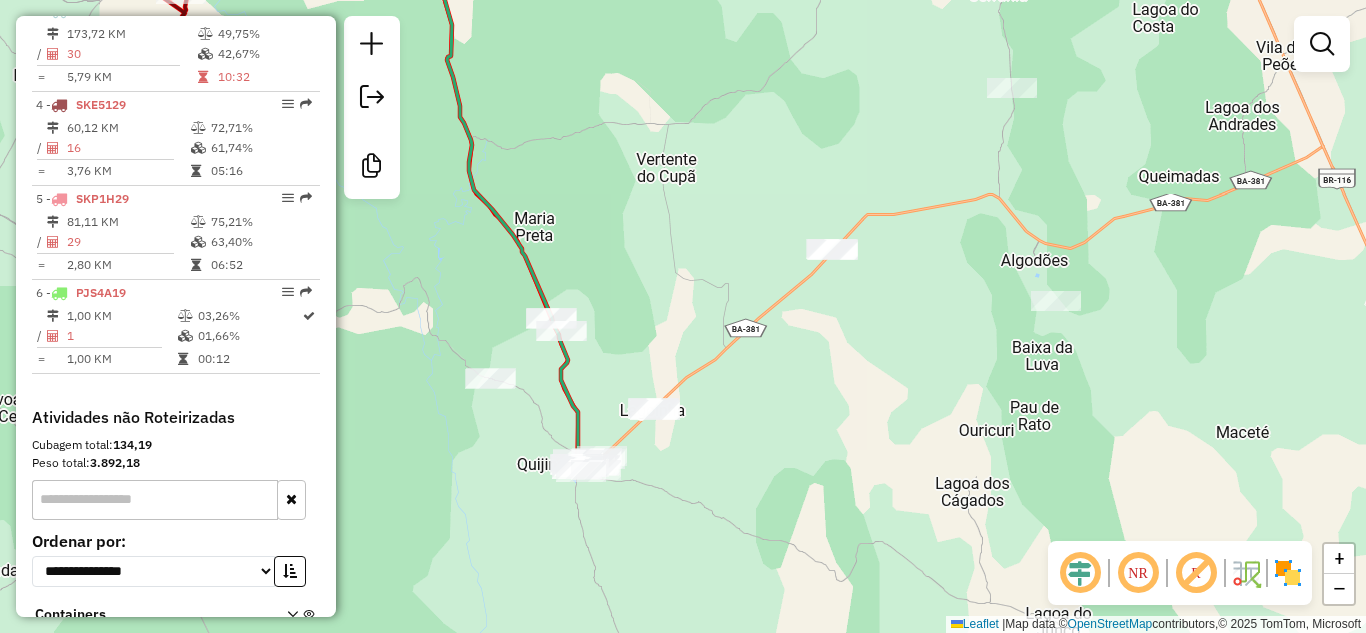 drag, startPoint x: 542, startPoint y: 431, endPoint x: 572, endPoint y: 365, distance: 72.498276 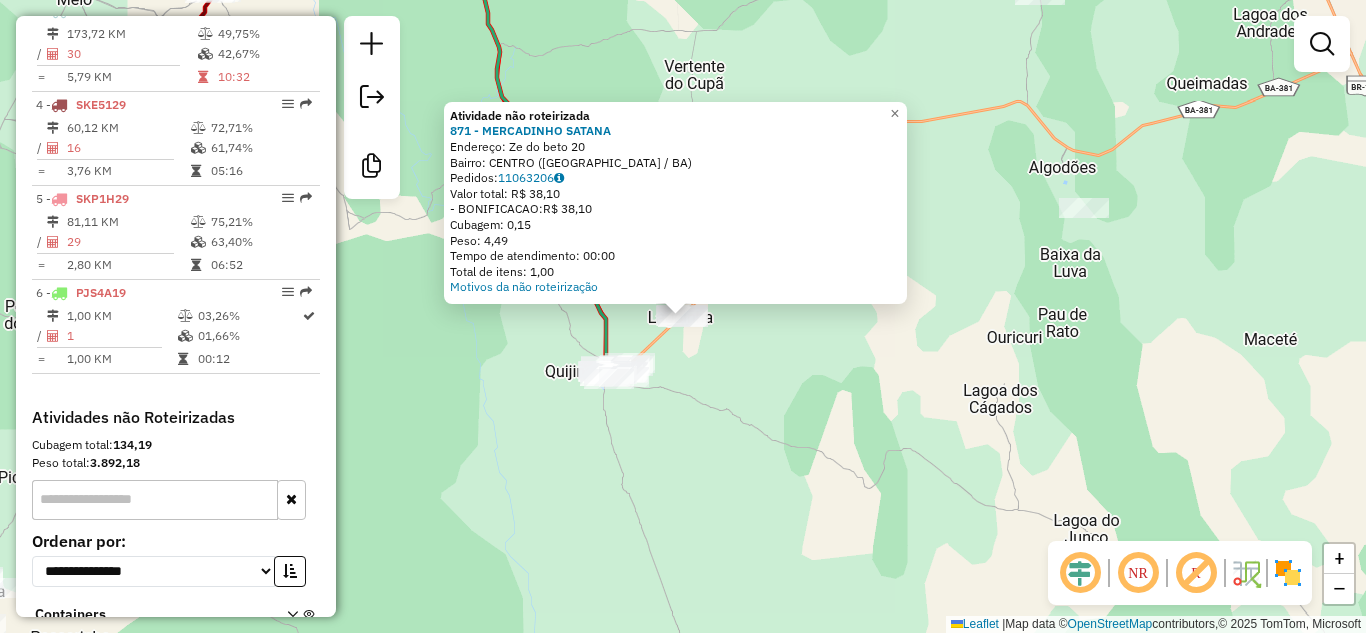 click on "Atividade não roteirizada 871 - MERCADINHO SATANA  Endereço:  Ze do beto 20   Bairro: CENTRO (QUIJINGUE / BA)   Pedidos:  11063206   Valor total: R$ 38,10   - BONIFICACAO:  R$ 38,10   Cubagem: 0,15   Peso: 4,49   Tempo de atendimento: 00:00   Total de itens: 1,00  Motivos da não roteirização × Janela de atendimento Grade de atendimento Capacidade Transportadoras Veículos Cliente Pedidos  Rotas Selecione os dias de semana para filtrar as janelas de atendimento  Seg   Ter   Qua   Qui   Sex   Sáb   Dom  Informe o período da janela de atendimento: De: Até:  Filtrar exatamente a janela do cliente  Considerar janela de atendimento padrão  Selecione os dias de semana para filtrar as grades de atendimento  Seg   Ter   Qua   Qui   Sex   Sáb   Dom   Considerar clientes sem dia de atendimento cadastrado  Clientes fora do dia de atendimento selecionado Filtrar as atividades entre os valores definidos abaixo:  Peso mínimo:   Peso máximo:   Cubagem mínima:   Cubagem máxima:   De:   Até:   De:   Até:  De:" 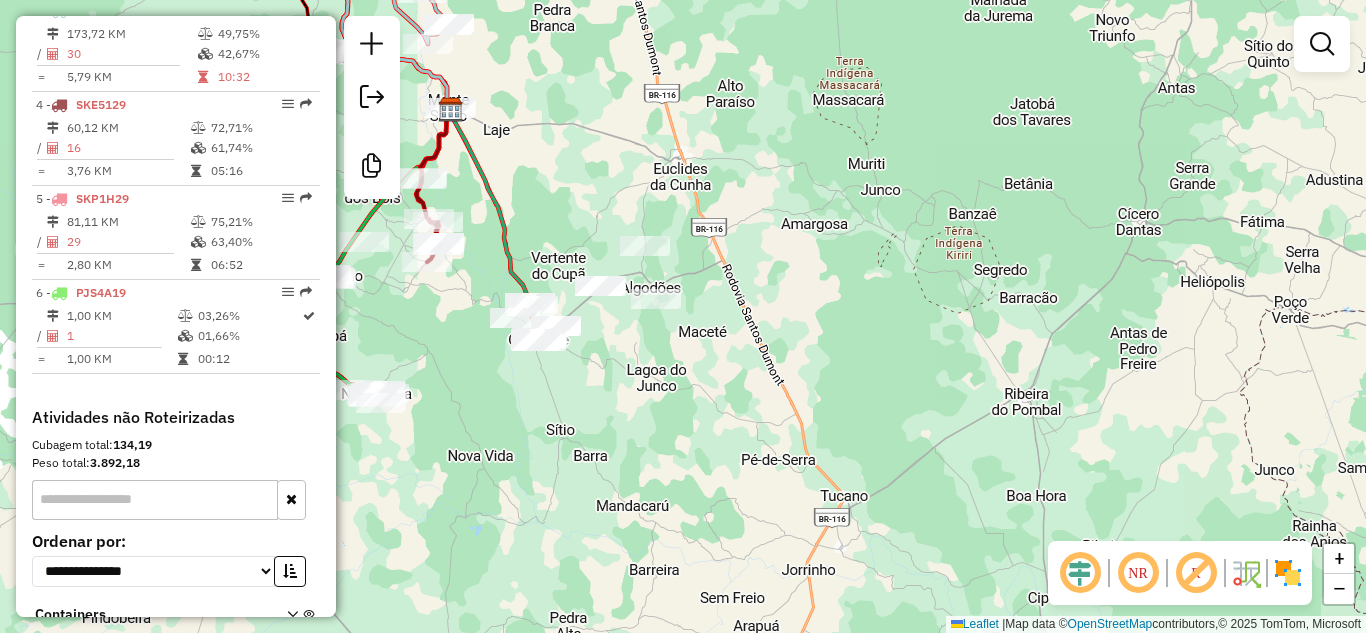 drag, startPoint x: 660, startPoint y: 428, endPoint x: 726, endPoint y: 421, distance: 66.37017 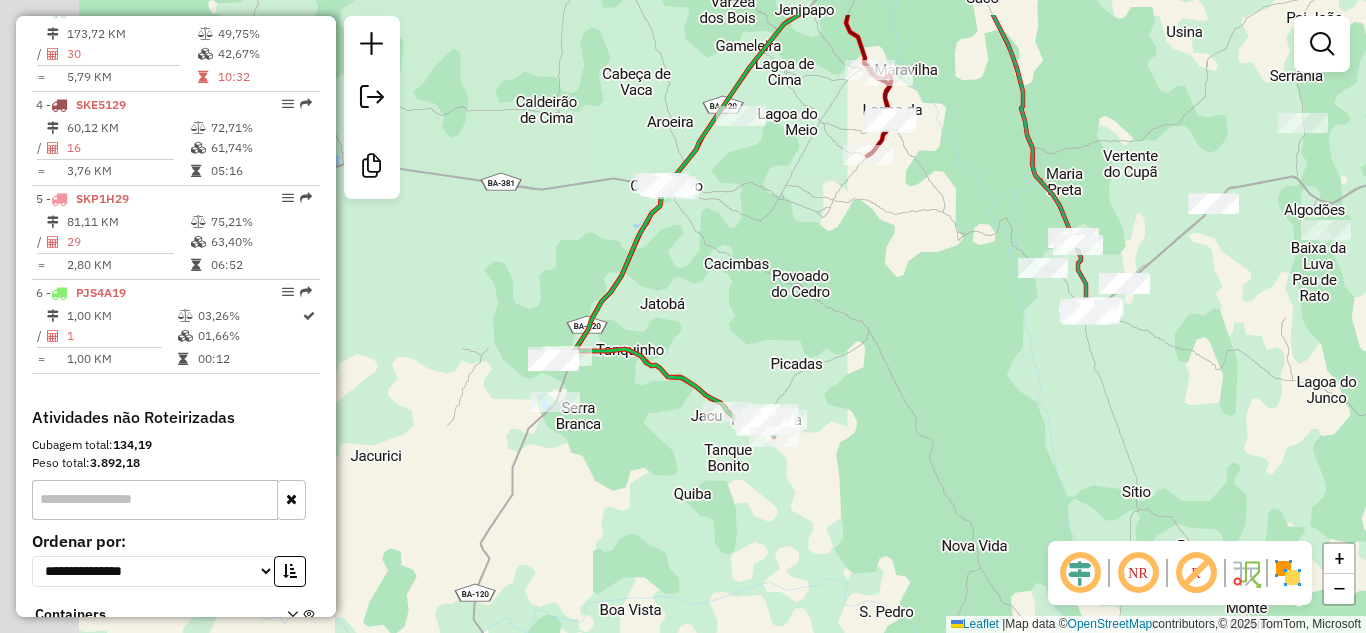 drag, startPoint x: 511, startPoint y: 364, endPoint x: 713, endPoint y: 452, distance: 220.3361 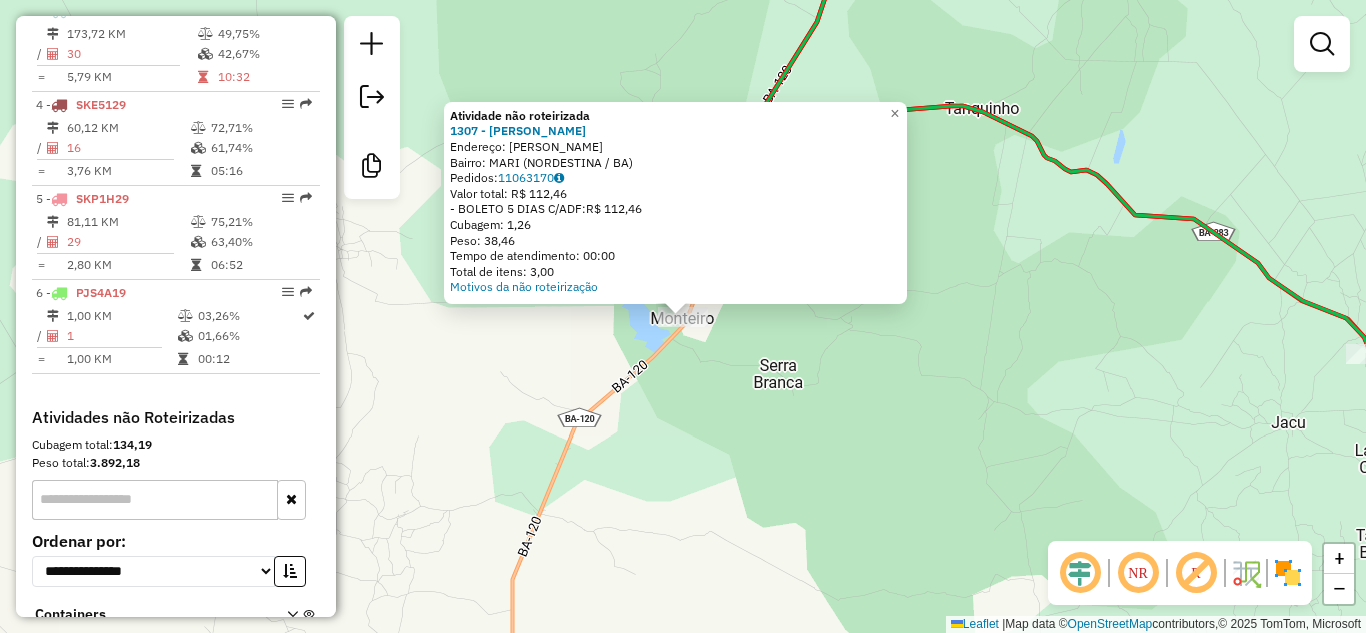 click on "Atividade não roteirizada 1307 - EVELY SUPERMERCADO  Endereço: [PERSON_NAME]: MARI (NORDESTINA / BA)   Pedidos:  11063170   Valor total: R$ 112,46   - BOLETO 5 DIAS C/ADF:  R$ 112,46   Cubagem: 1,26   Peso: 38,46   Tempo de atendimento: 00:00   Total de itens: 3,00  Motivos da não roteirização × Janela de atendimento Grade de atendimento Capacidade Transportadoras Veículos Cliente Pedidos  Rotas Selecione os dias de semana para filtrar as janelas de atendimento  Seg   Ter   Qua   Qui   Sex   Sáb   Dom  Informe o período da janela de atendimento: De: Até:  Filtrar exatamente a janela do cliente  Considerar janela de atendimento padrão  Selecione os dias de semana para filtrar as grades de atendimento  Seg   Ter   Qua   Qui   Sex   Sáb   Dom   Considerar clientes sem dia de atendimento cadastrado  Clientes fora do dia de atendimento selecionado Filtrar as atividades entre os valores definidos abaixo:  Peso mínimo:   Peso máximo:   Cubagem mínima:   Cubagem máxima:   De:   Até:   De:  Nome:" 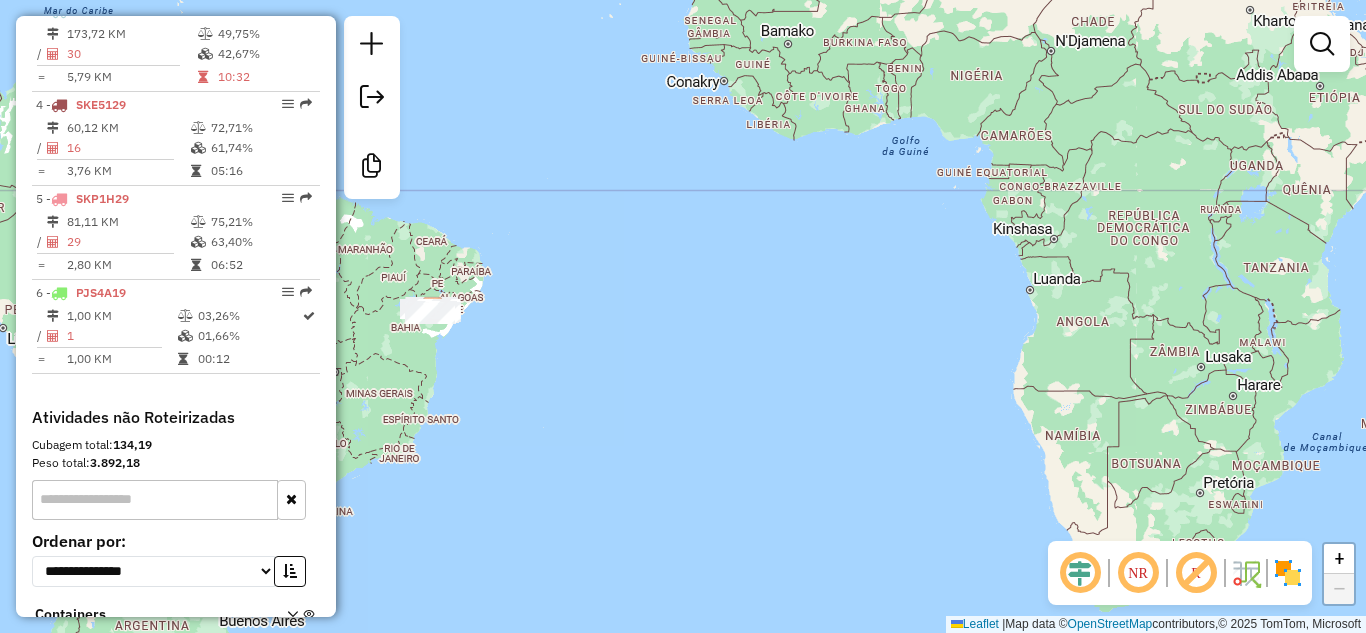 drag, startPoint x: 979, startPoint y: 334, endPoint x: 1224, endPoint y: 249, distance: 259.32605 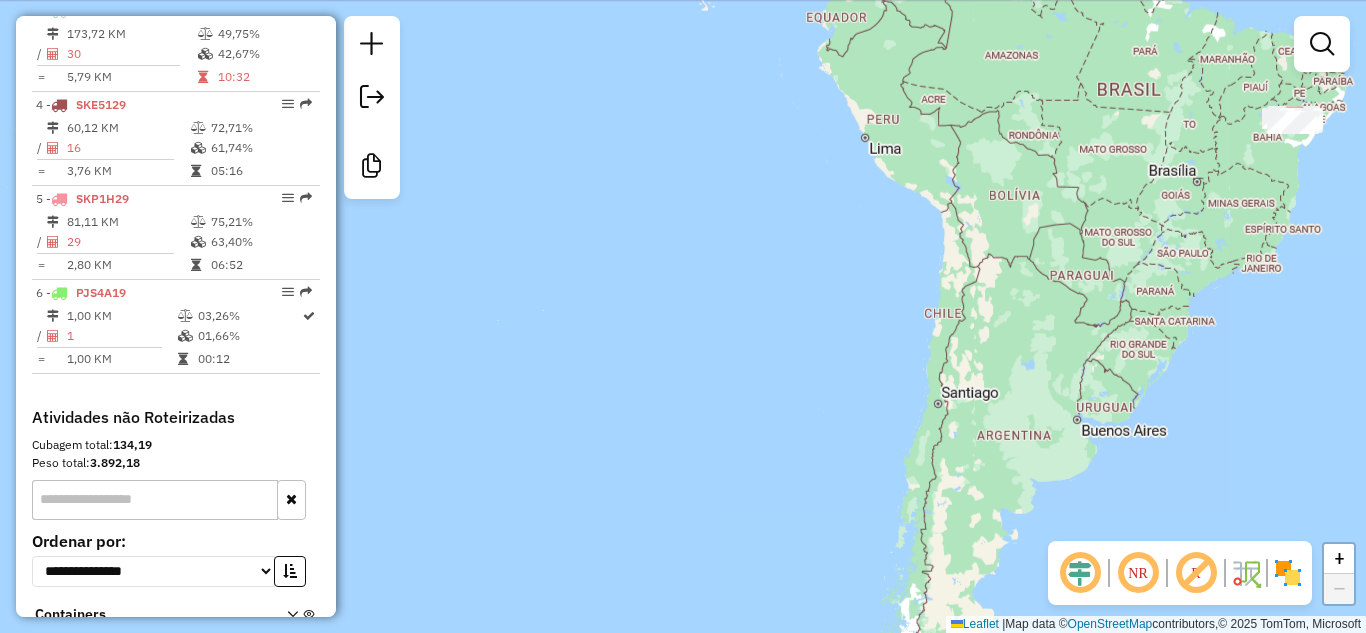 drag, startPoint x: 928, startPoint y: 407, endPoint x: 712, endPoint y: 529, distance: 248.07257 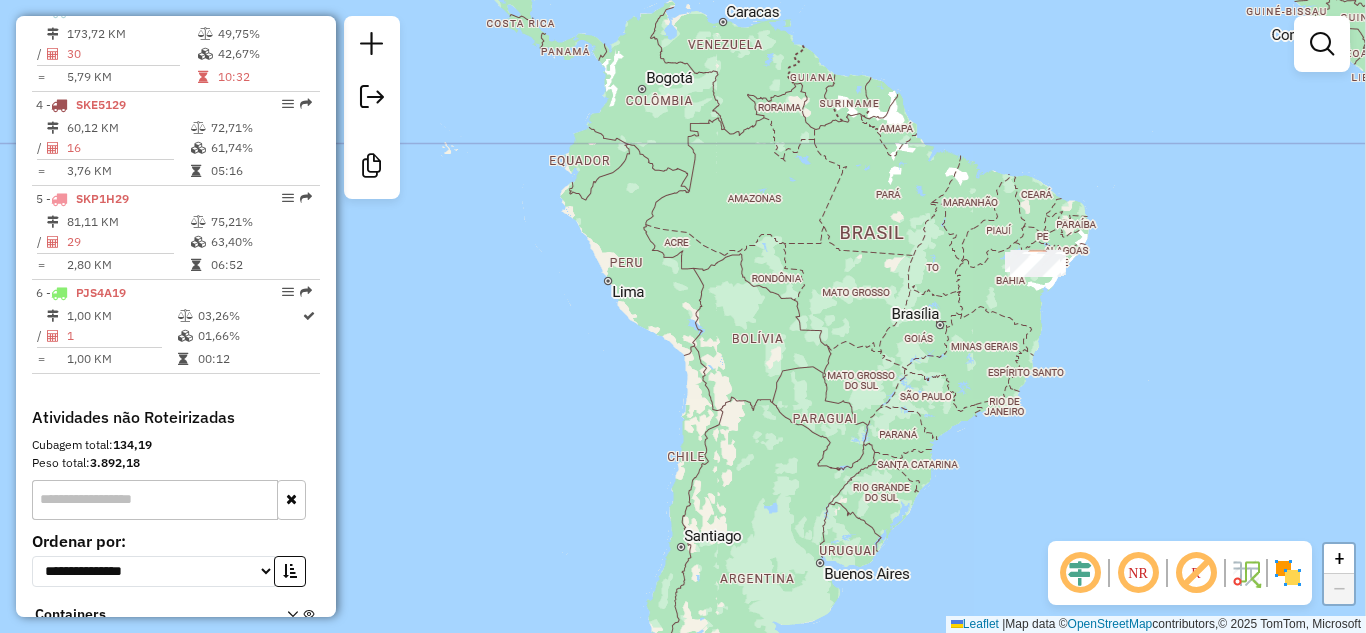 drag, startPoint x: 797, startPoint y: 472, endPoint x: 1085, endPoint y: 680, distance: 355.25766 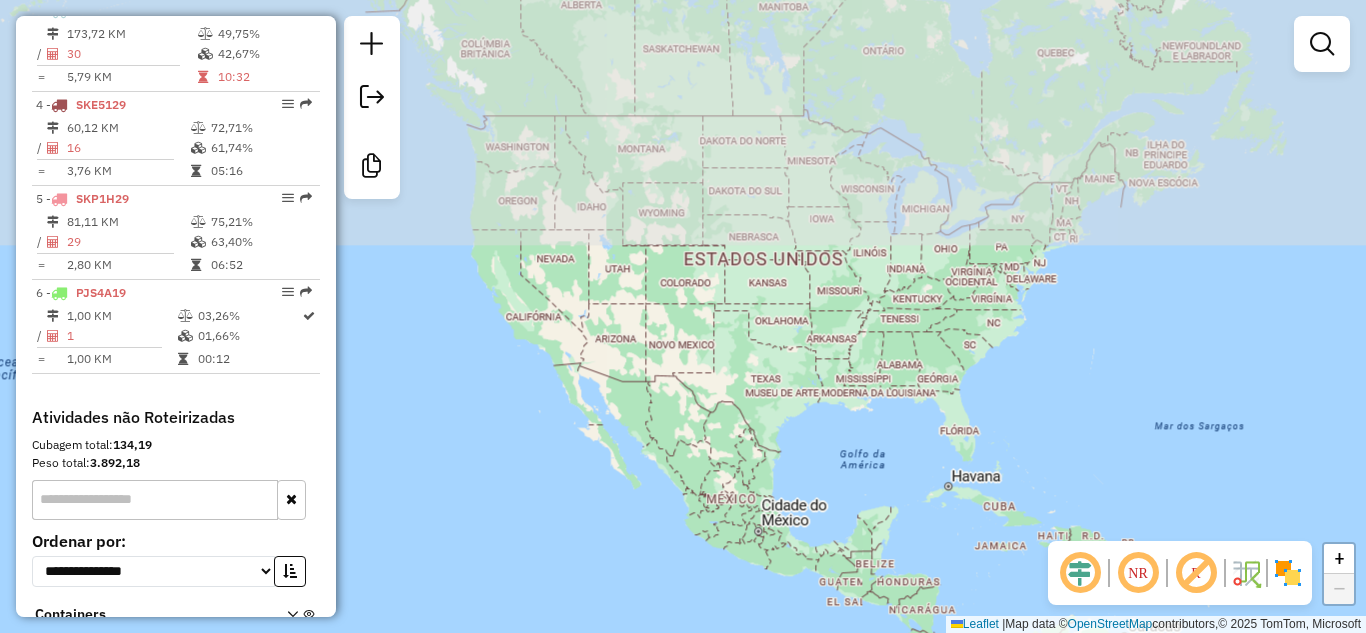 drag, startPoint x: 895, startPoint y: 368, endPoint x: 734, endPoint y: 618, distance: 297.3567 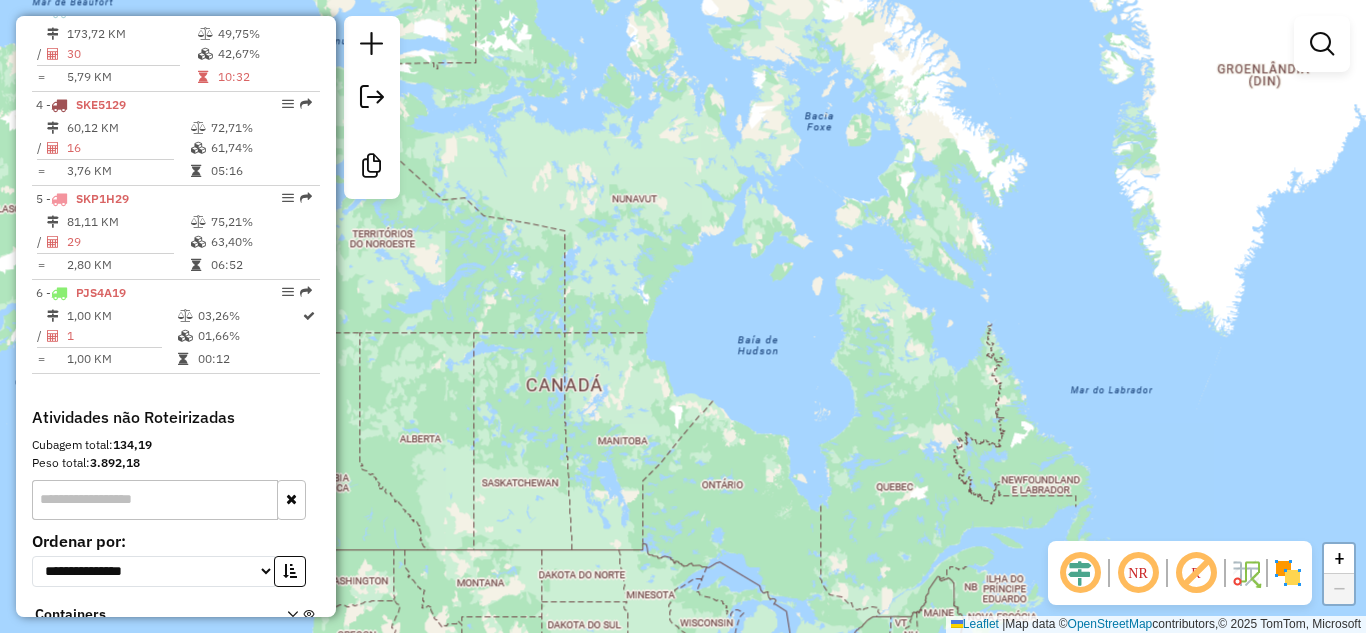 drag, startPoint x: 761, startPoint y: 231, endPoint x: 268, endPoint y: 452, distance: 540.26843 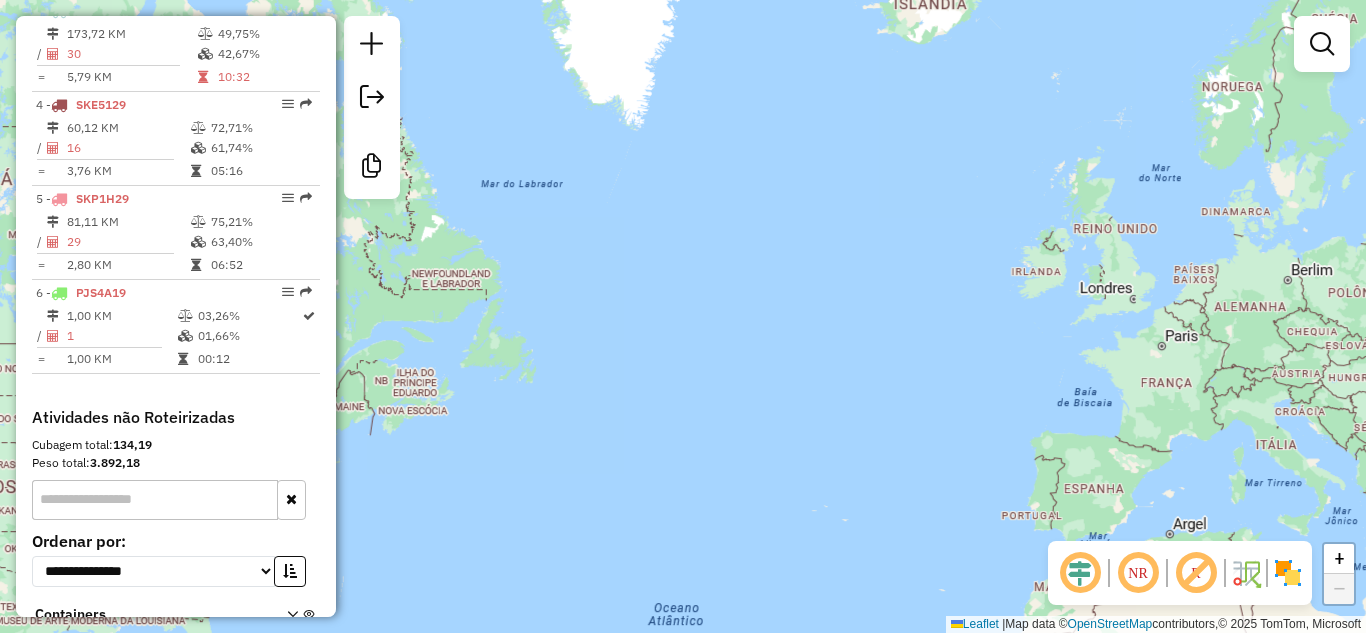 drag, startPoint x: 836, startPoint y: 337, endPoint x: 545, endPoint y: 363, distance: 292.1592 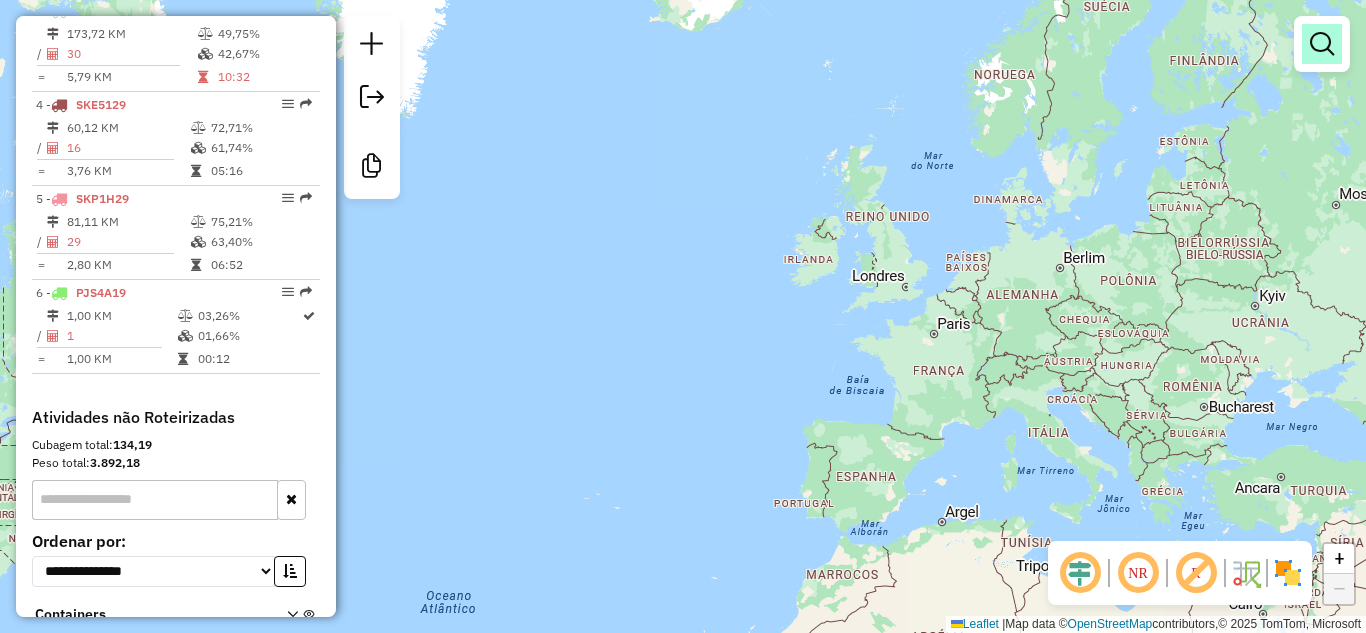 click at bounding box center [1322, 44] 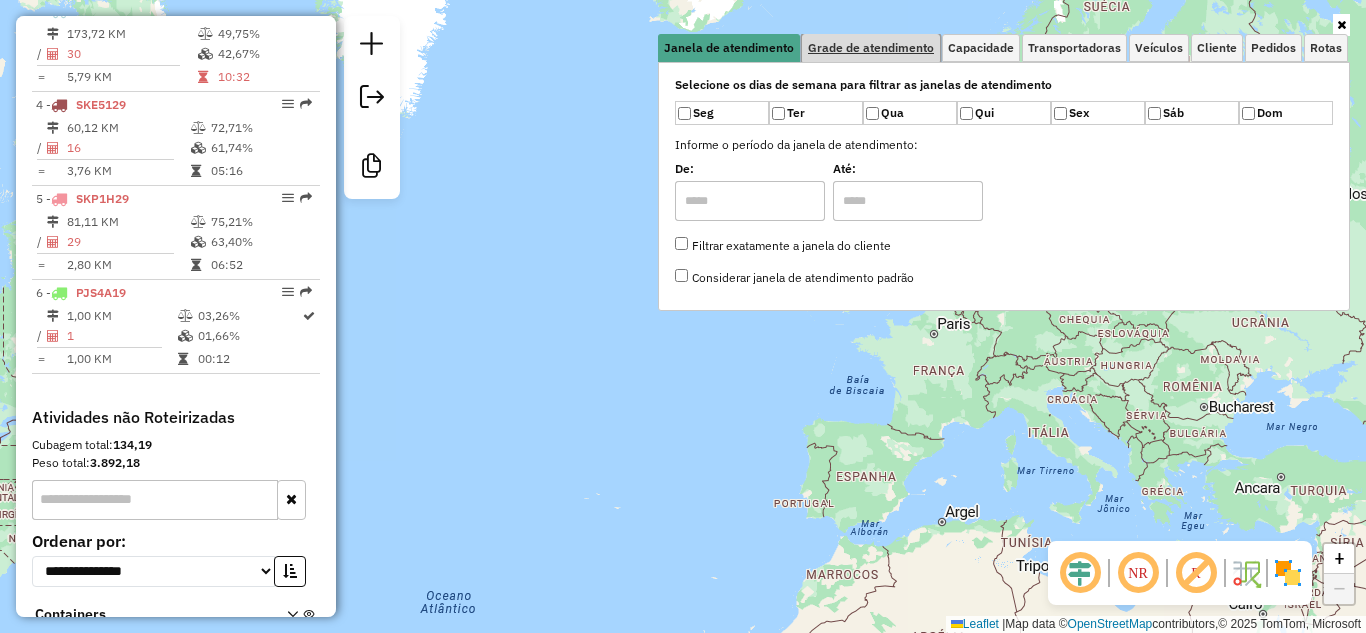 click on "Grade de atendimento" at bounding box center [871, 48] 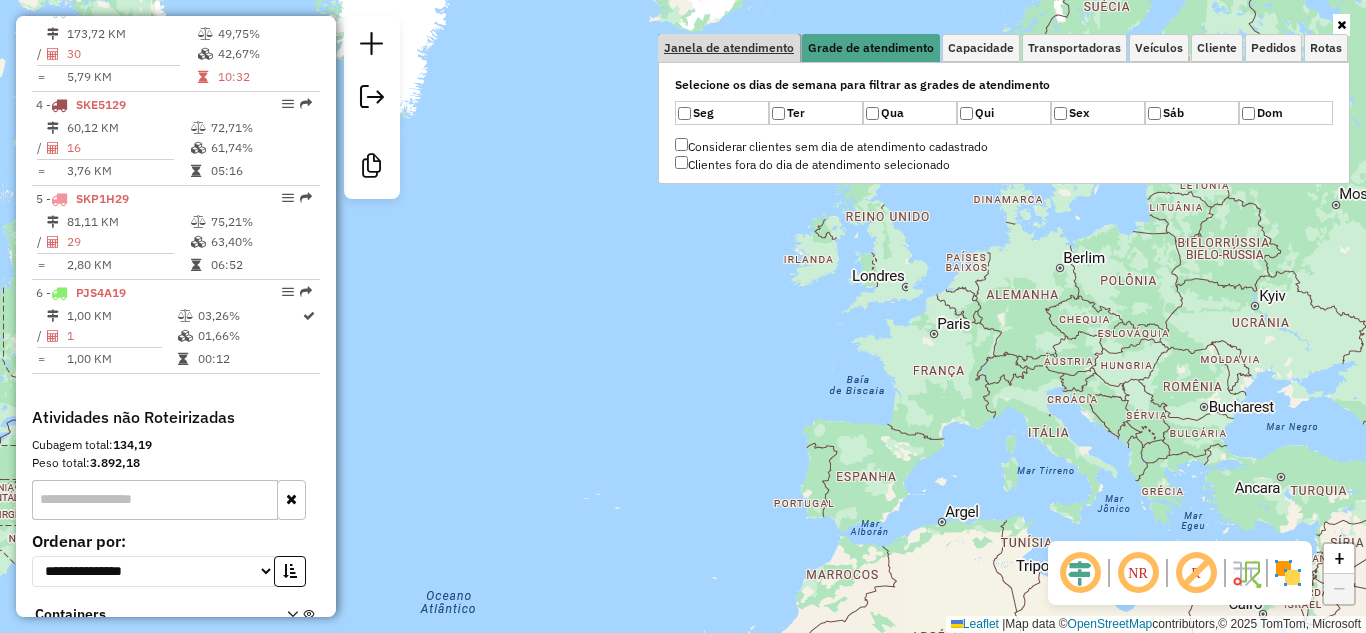 click on "Janela de atendimento" at bounding box center [729, 48] 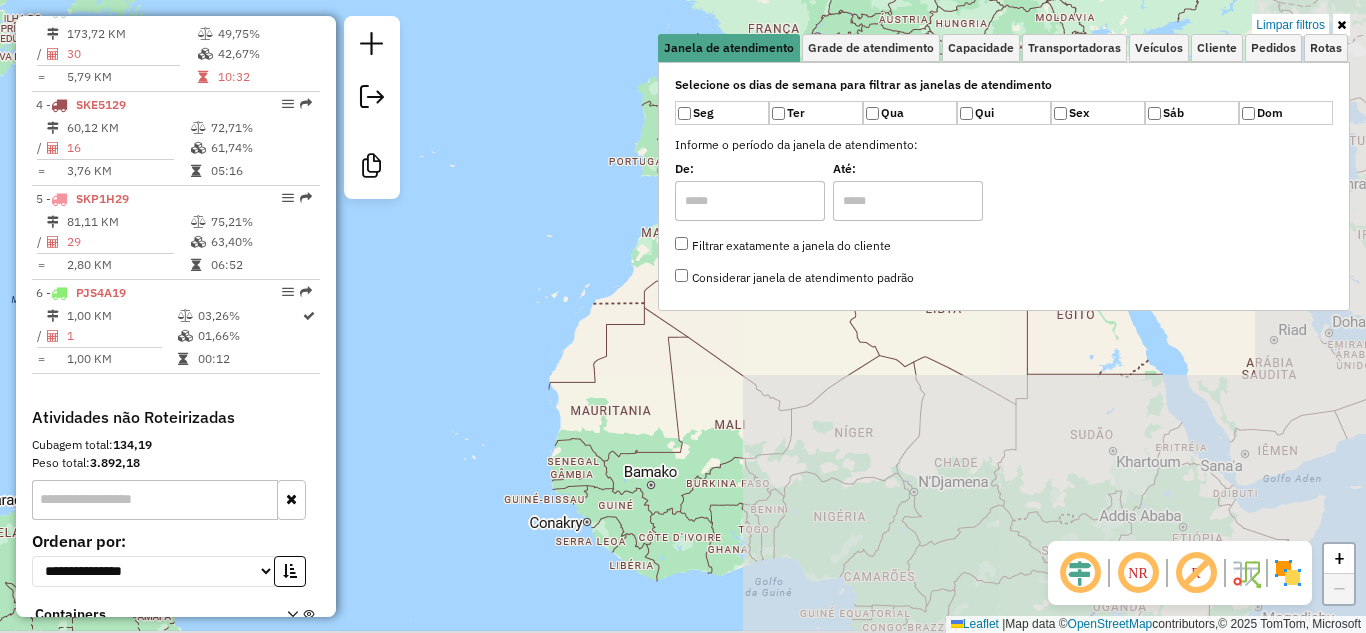 drag, startPoint x: 912, startPoint y: 495, endPoint x: 753, endPoint y: 166, distance: 365.40662 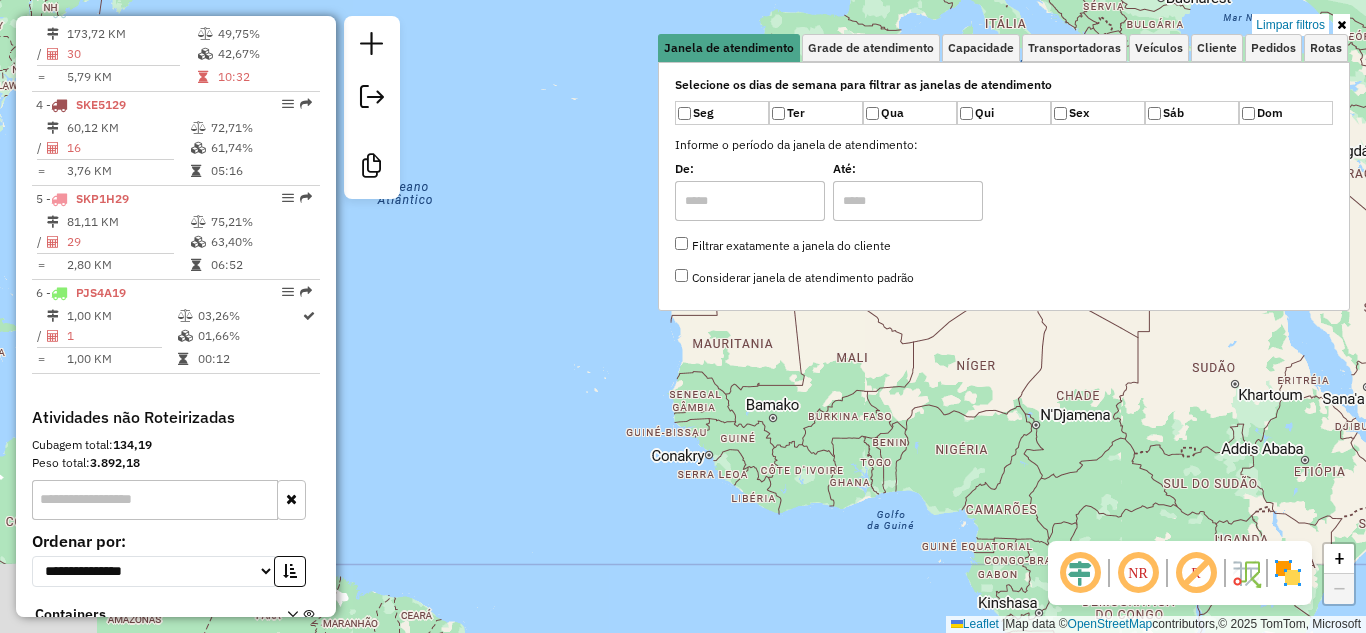 drag, startPoint x: 769, startPoint y: 388, endPoint x: 1150, endPoint y: 350, distance: 382.89032 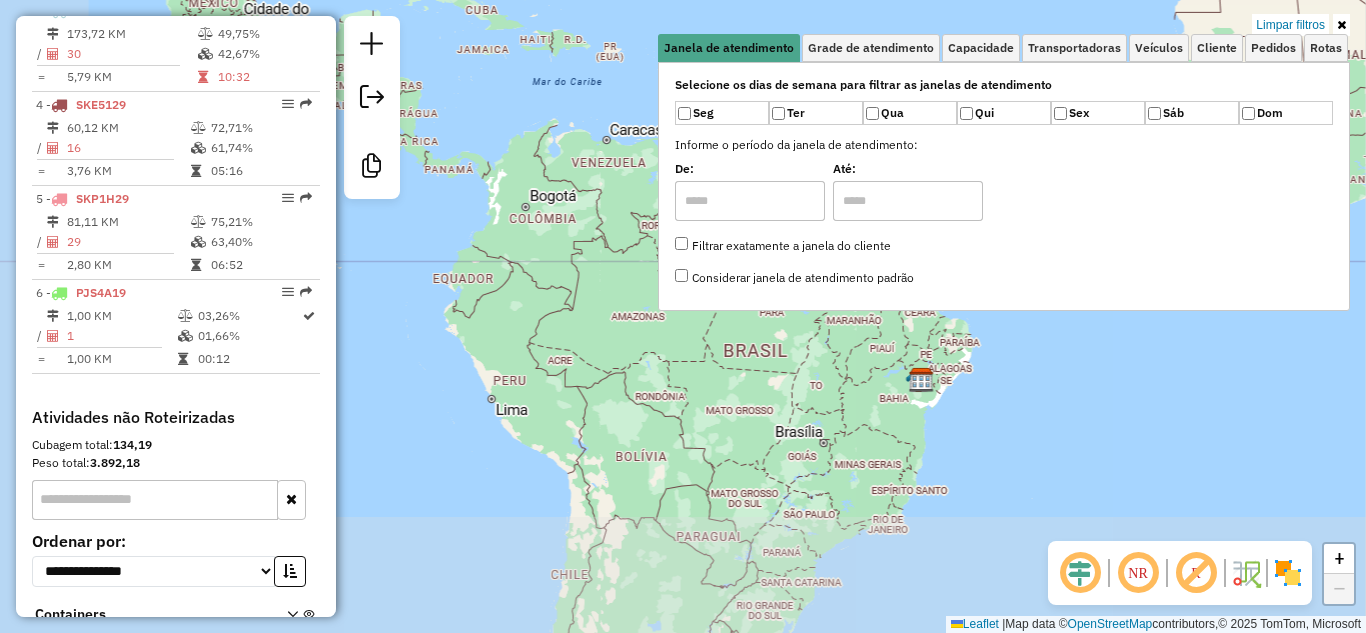 drag, startPoint x: 844, startPoint y: 454, endPoint x: 949, endPoint y: 152, distance: 319.7327 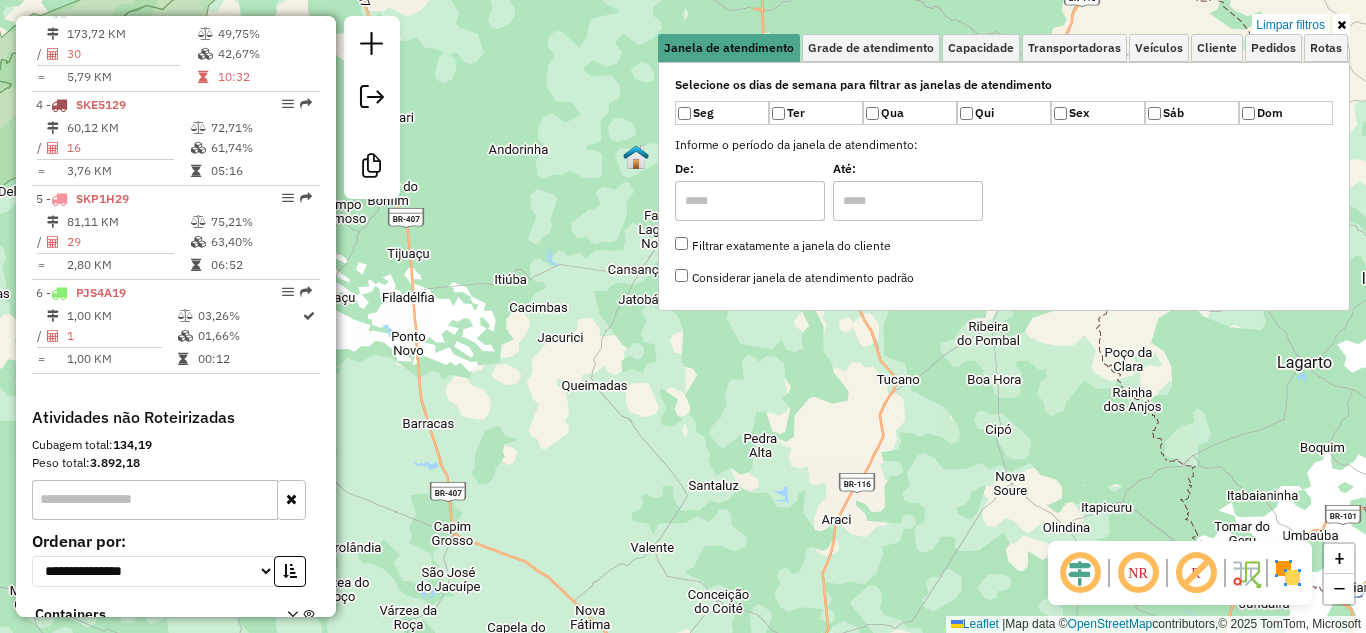 drag, startPoint x: 906, startPoint y: 352, endPoint x: 904, endPoint y: 462, distance: 110.01818 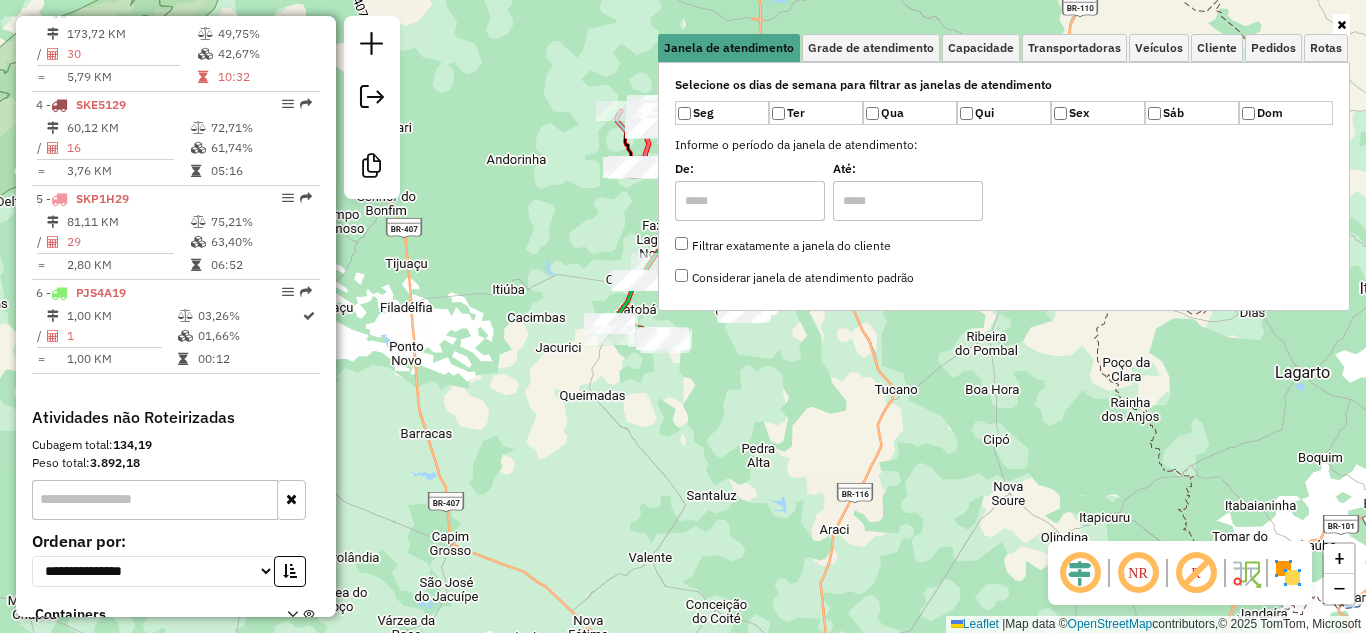 click on "Seg" at bounding box center [722, 113] 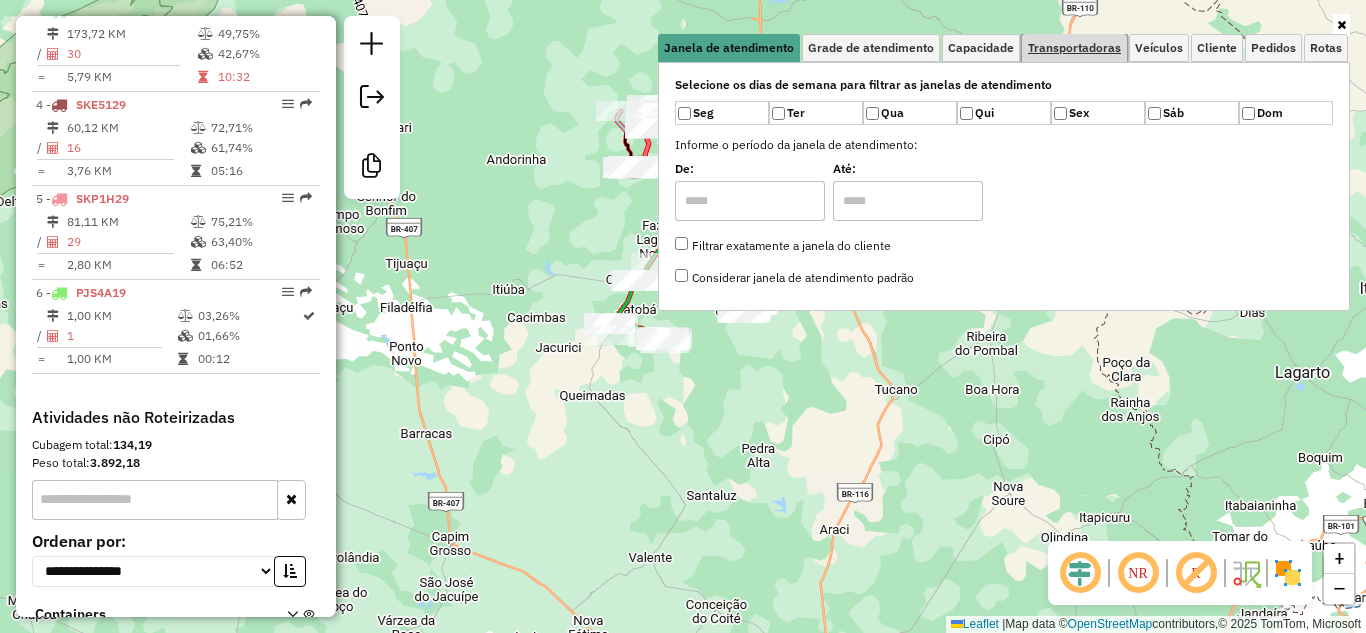 click on "Transportadoras" at bounding box center (1074, 48) 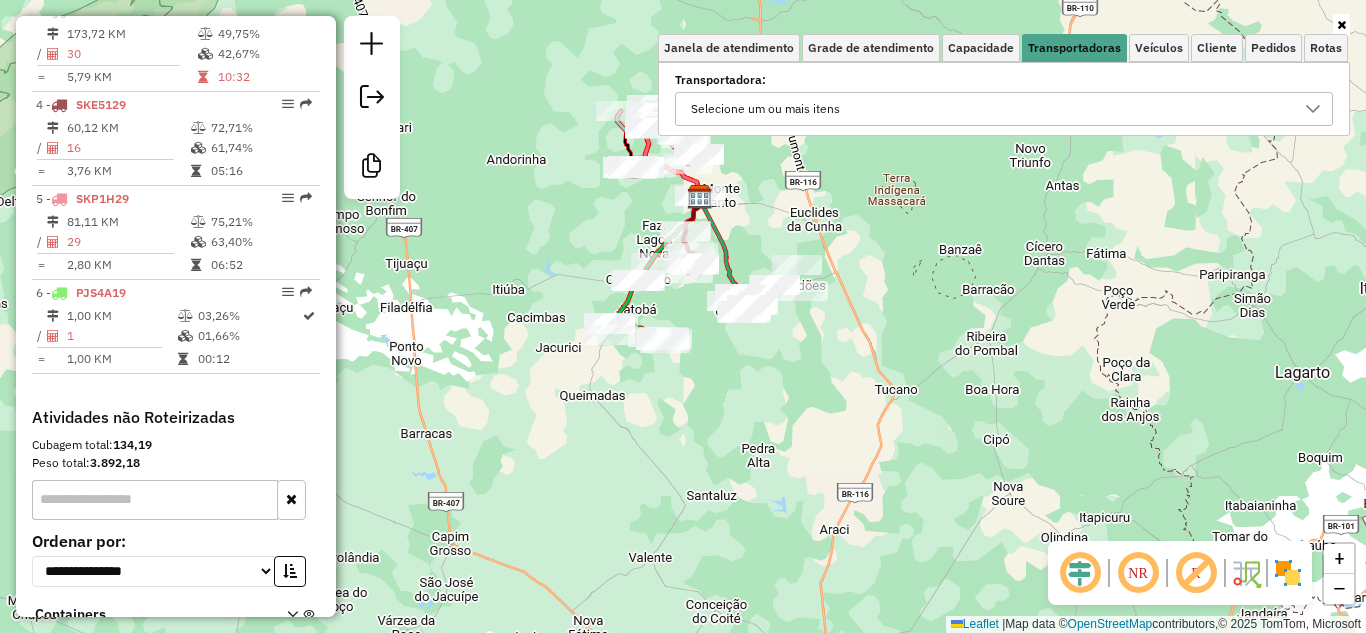 click on "Selecione os dias de semana para filtrar as janelas de atendimento  Seg   Ter   Qua   Qui   Sex   Sáb   Dom  Informe o período da janela de atendimento: De: Até:  Filtrar exatamente a janela do cliente  Considerar janela de atendimento padrão  Selecione os dias de semana para filtrar as grades de atendimento  Seg   Ter   Qua   Qui   Sex   Sáb   Dom   Considerar clientes sem dia de atendimento cadastrado  Clientes fora do dia de atendimento selecionado Filtrar as atividades entre os valores definidos abaixo:  Peso mínimo:   Peso máximo:   Cubagem mínima:   Cubagem máxima:   De:   Até:  Filtrar as atividades entre o tempo de atendimento definido abaixo:  De:   Até:   Considerar capacidade total dos clientes não roteirizados Transportadora: Selecione um ou mais itens Tipo de veículo: Selecione um ou mais itens Veículo: Selecione um ou mais itens Motorista: Selecione um ou mais itens Nome: Tipo de cliente: Selecione um ou mais itens Rótulo: Selecione um ou mais itens Setor: Grupo de Setor: Somente" at bounding box center [1004, 99] 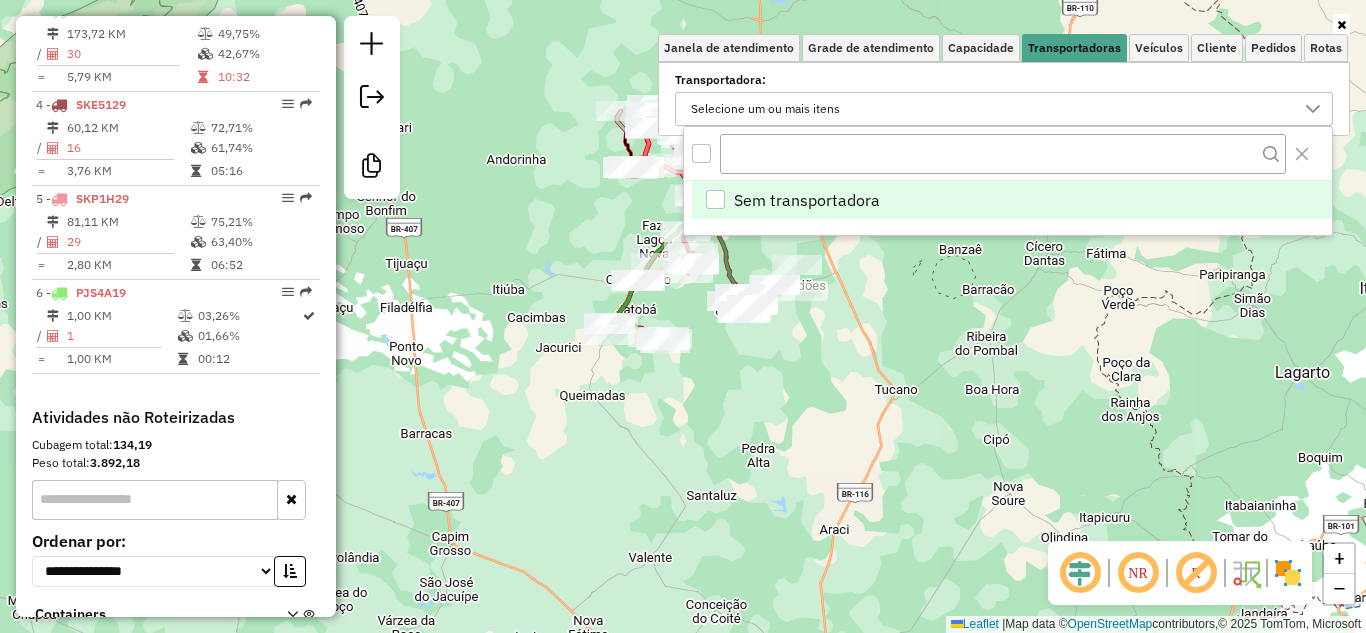 scroll, scrollTop: 12, scrollLeft: 69, axis: both 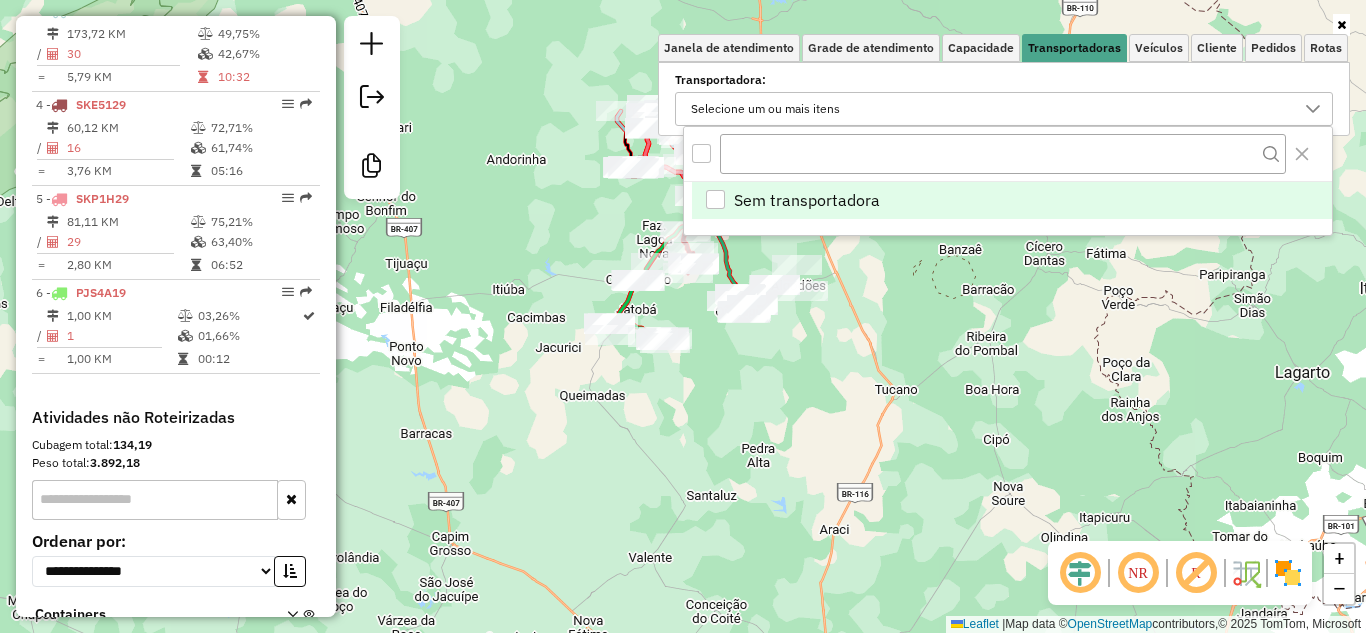 click on "Selecione um ou mais itens" at bounding box center (989, 109) 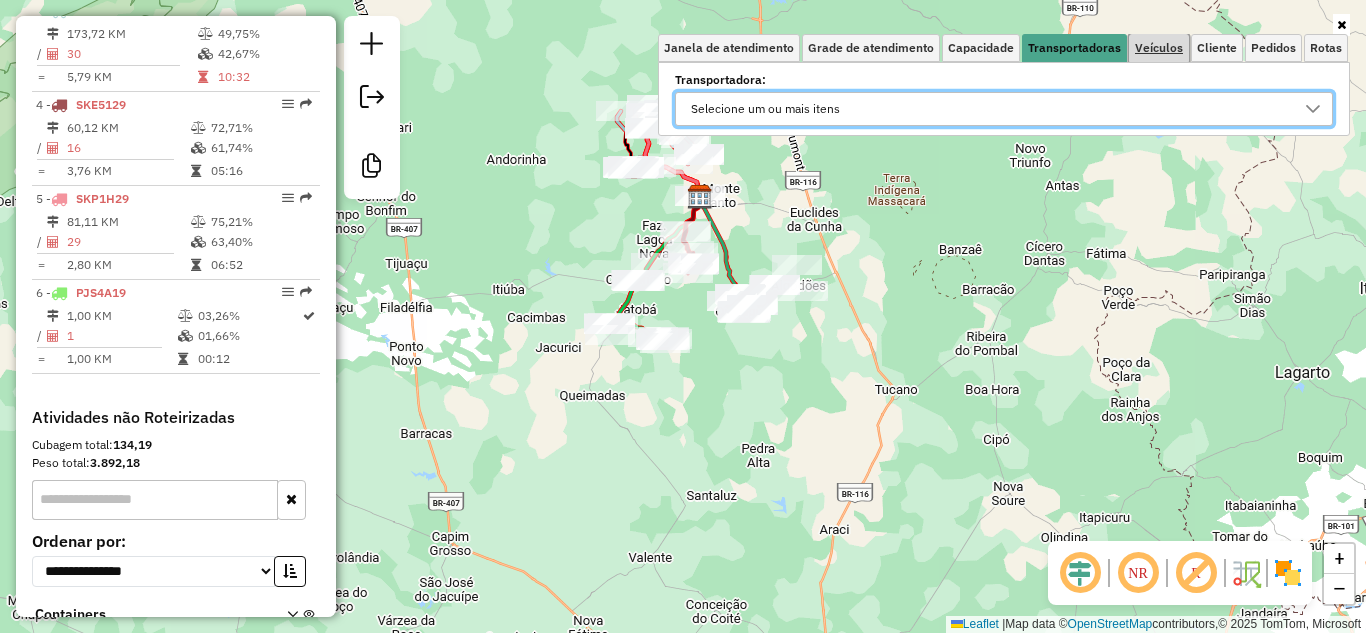 click on "Veículos" at bounding box center (1159, 48) 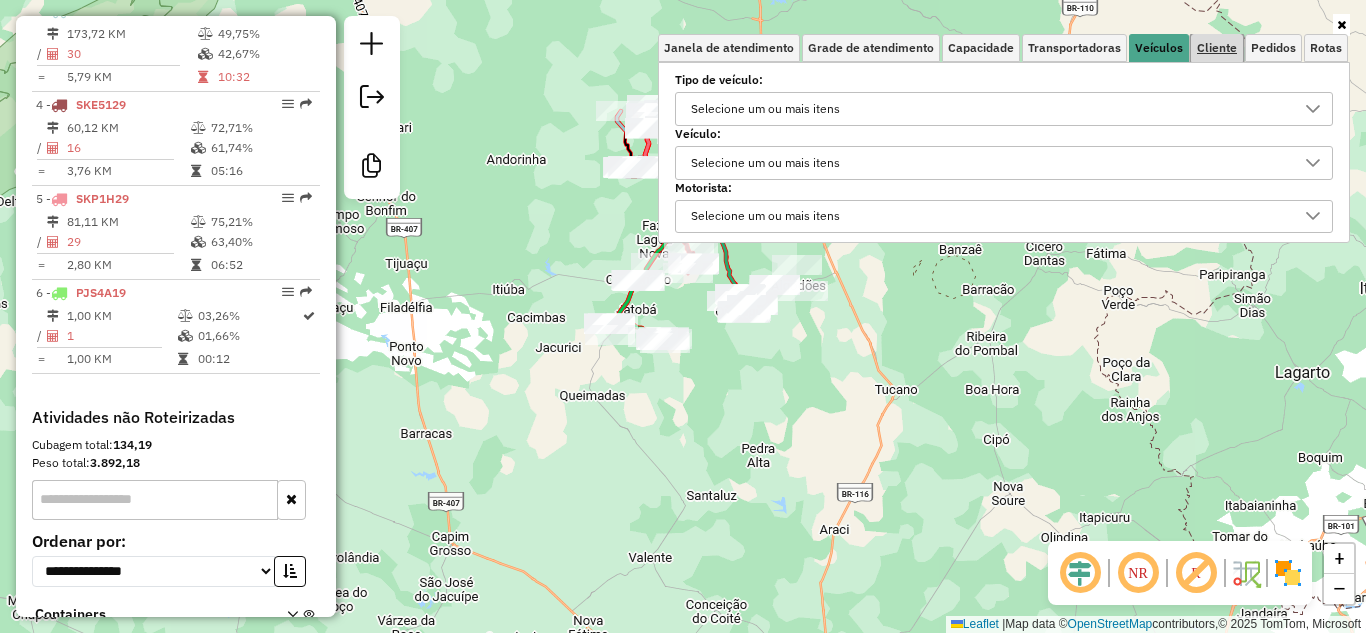 click on "Cliente" at bounding box center [1217, 48] 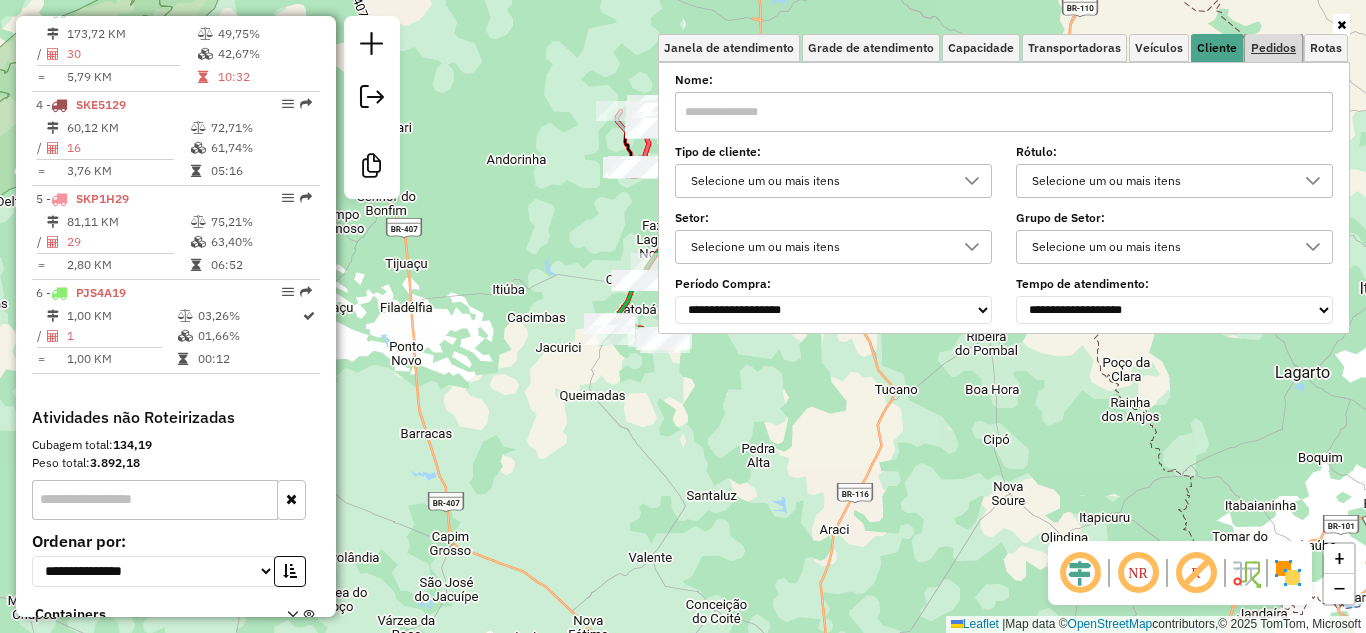 click on "Pedidos" at bounding box center [1273, 48] 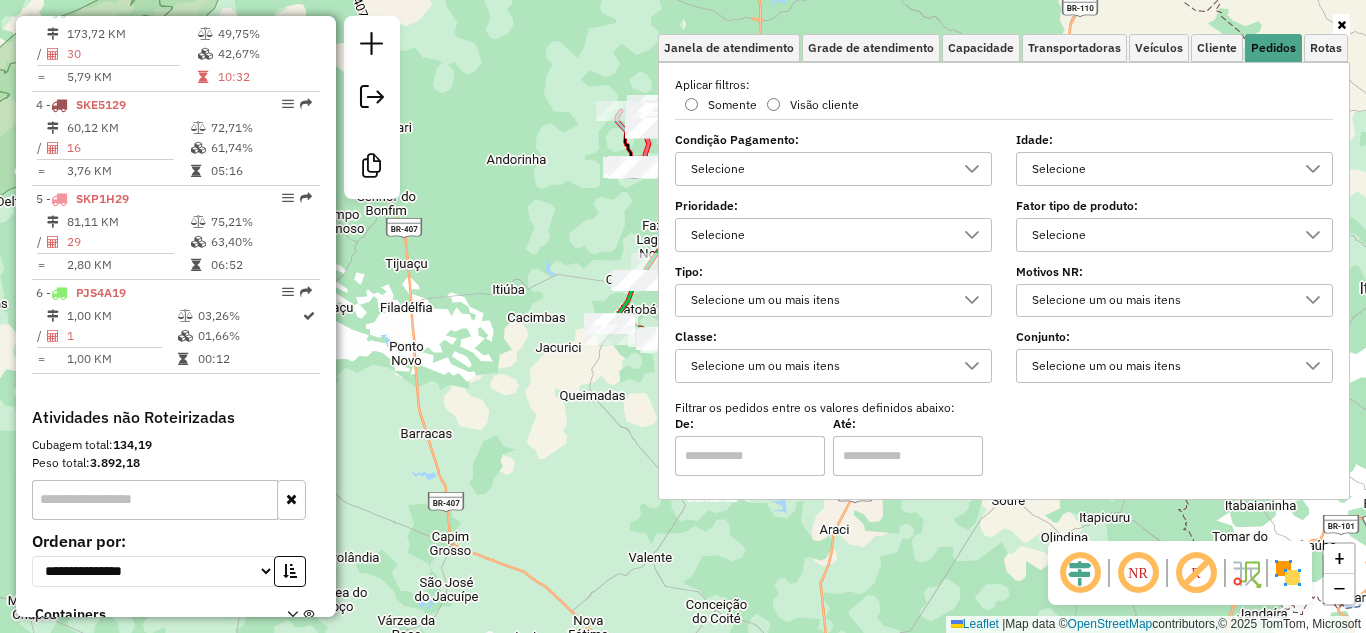 click at bounding box center (972, 169) 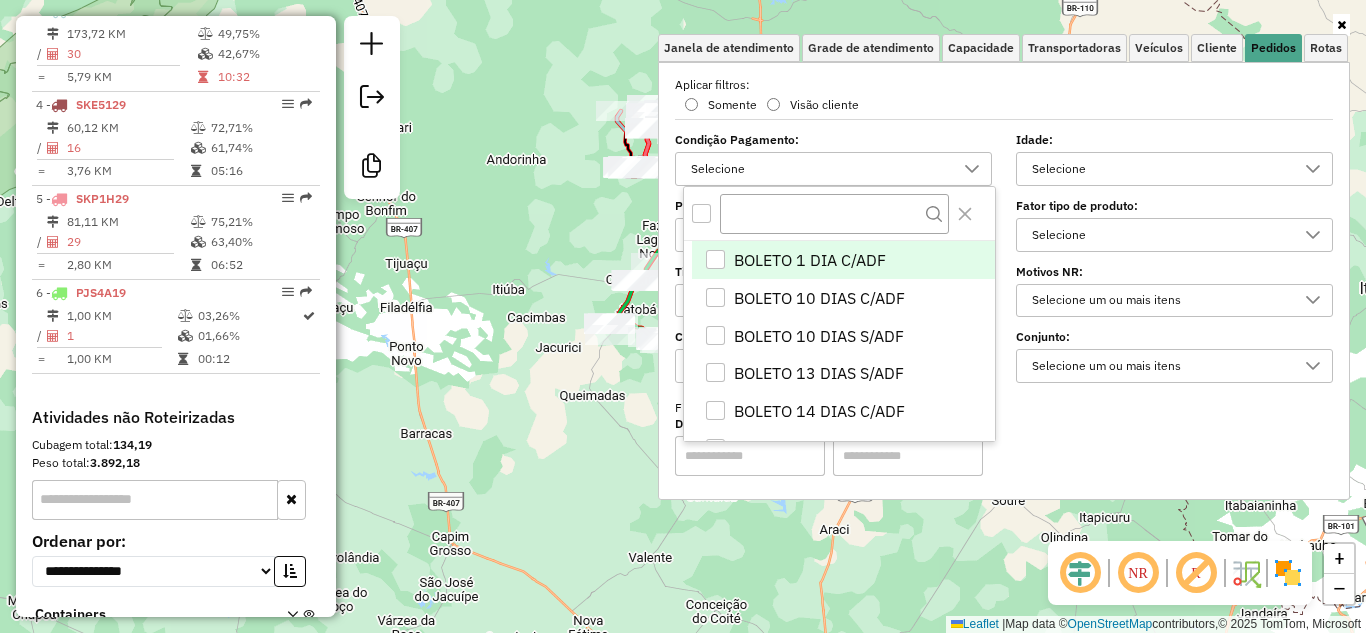 scroll, scrollTop: 12, scrollLeft: 69, axis: both 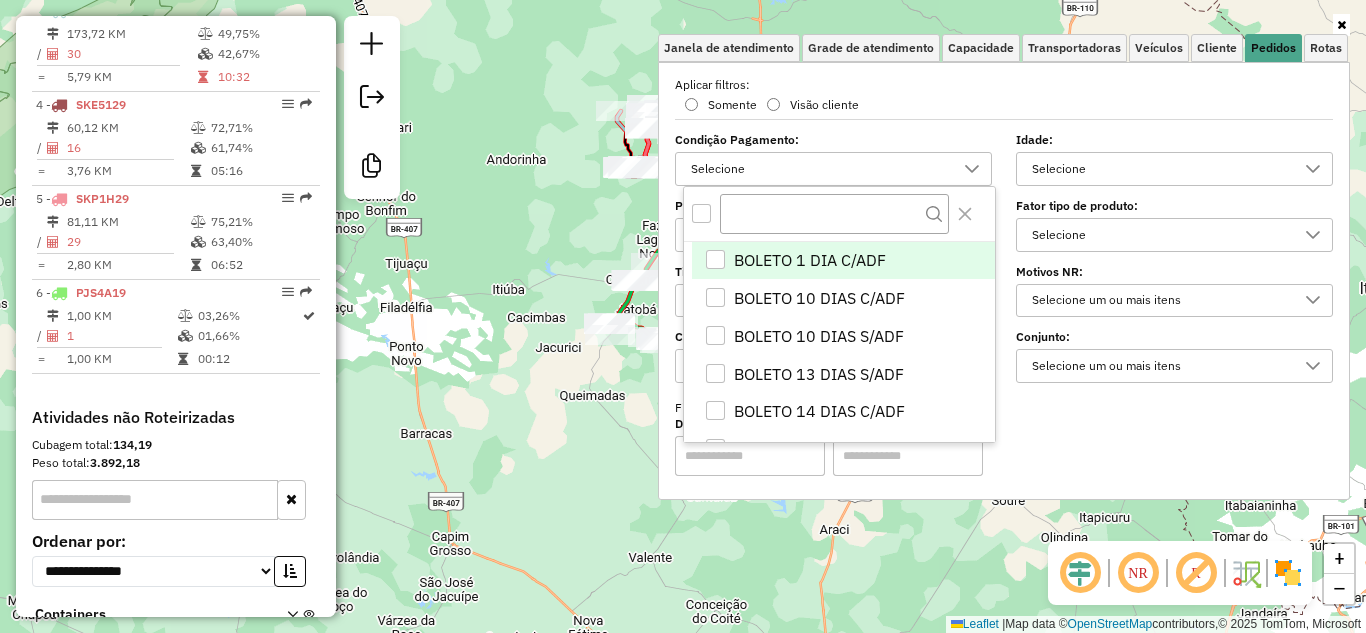 click 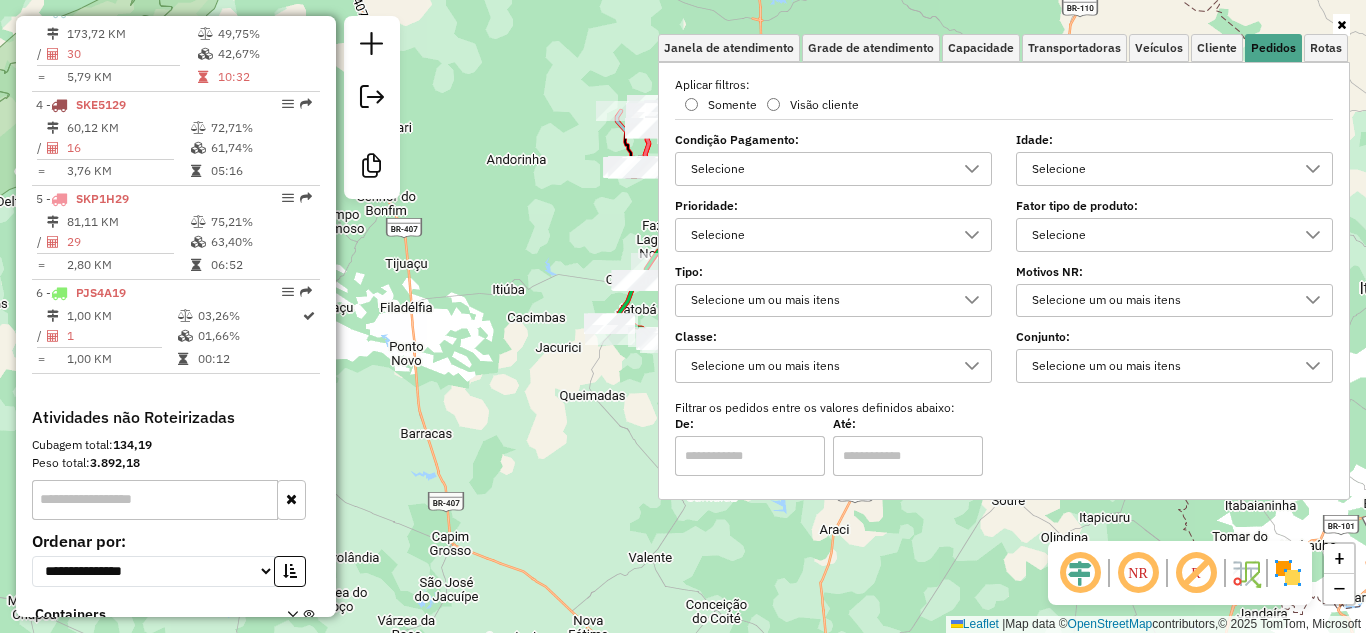 click 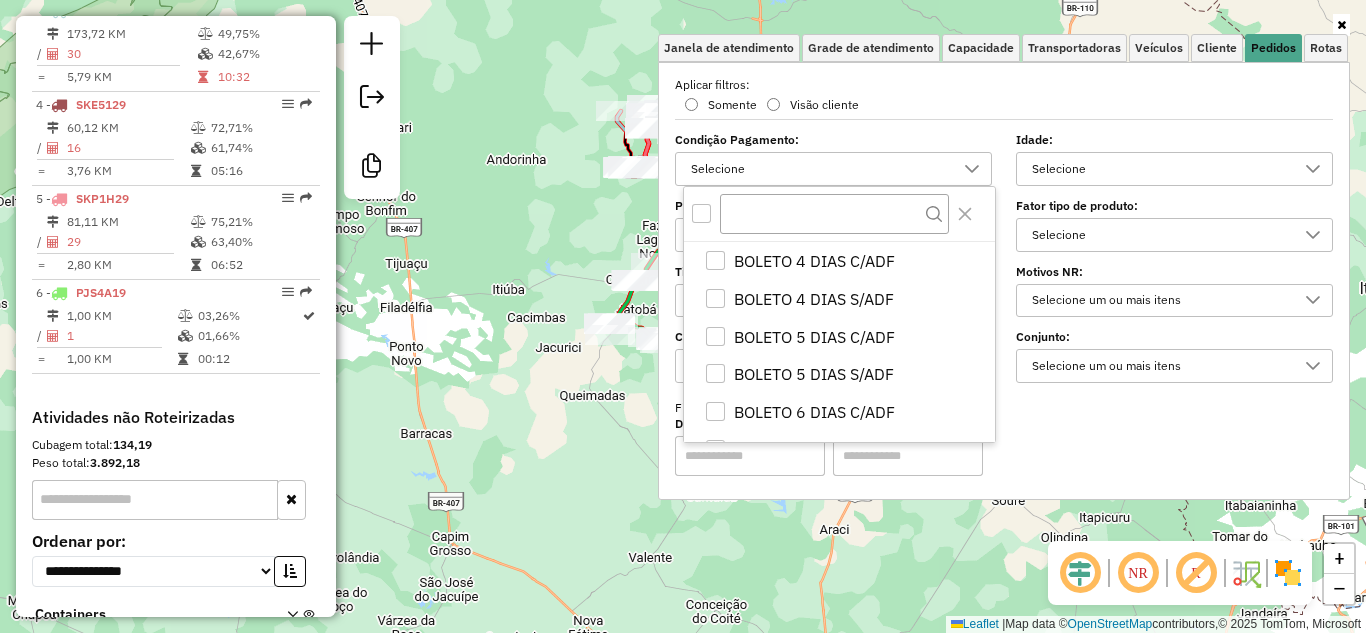 scroll, scrollTop: 0, scrollLeft: 0, axis: both 